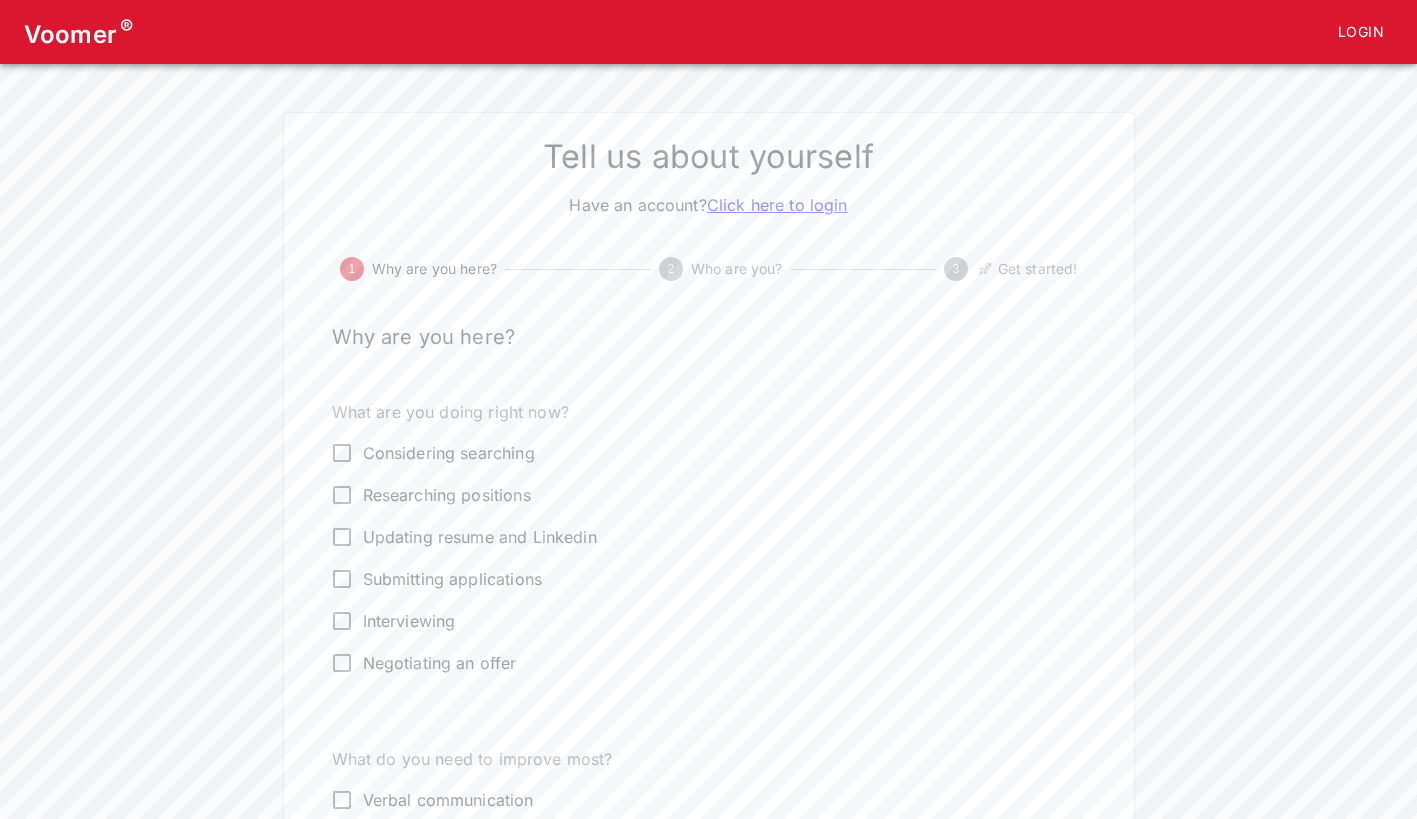 scroll, scrollTop: 0, scrollLeft: 0, axis: both 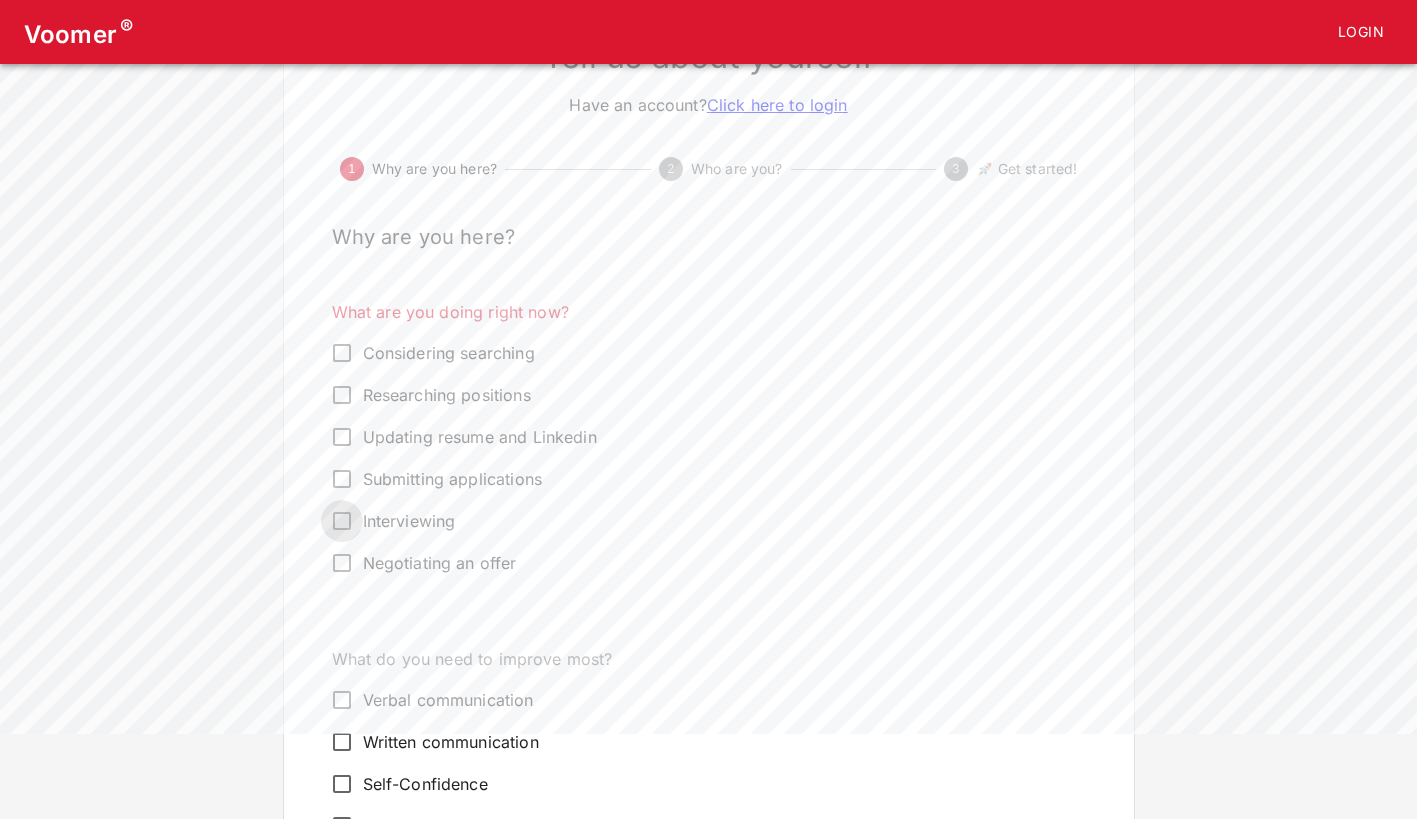 click on "Interviewing" at bounding box center (342, 521) 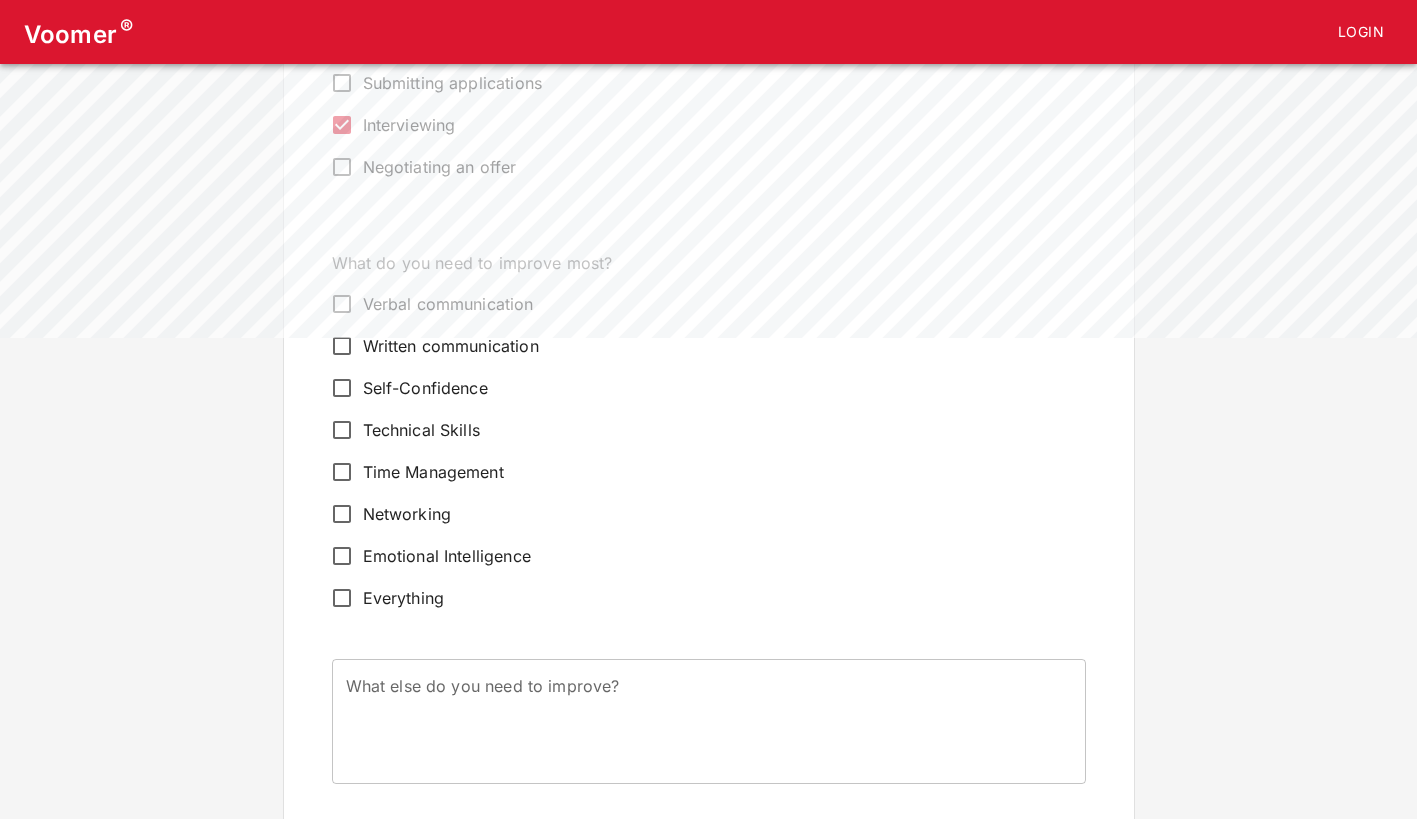 scroll, scrollTop: 500, scrollLeft: 0, axis: vertical 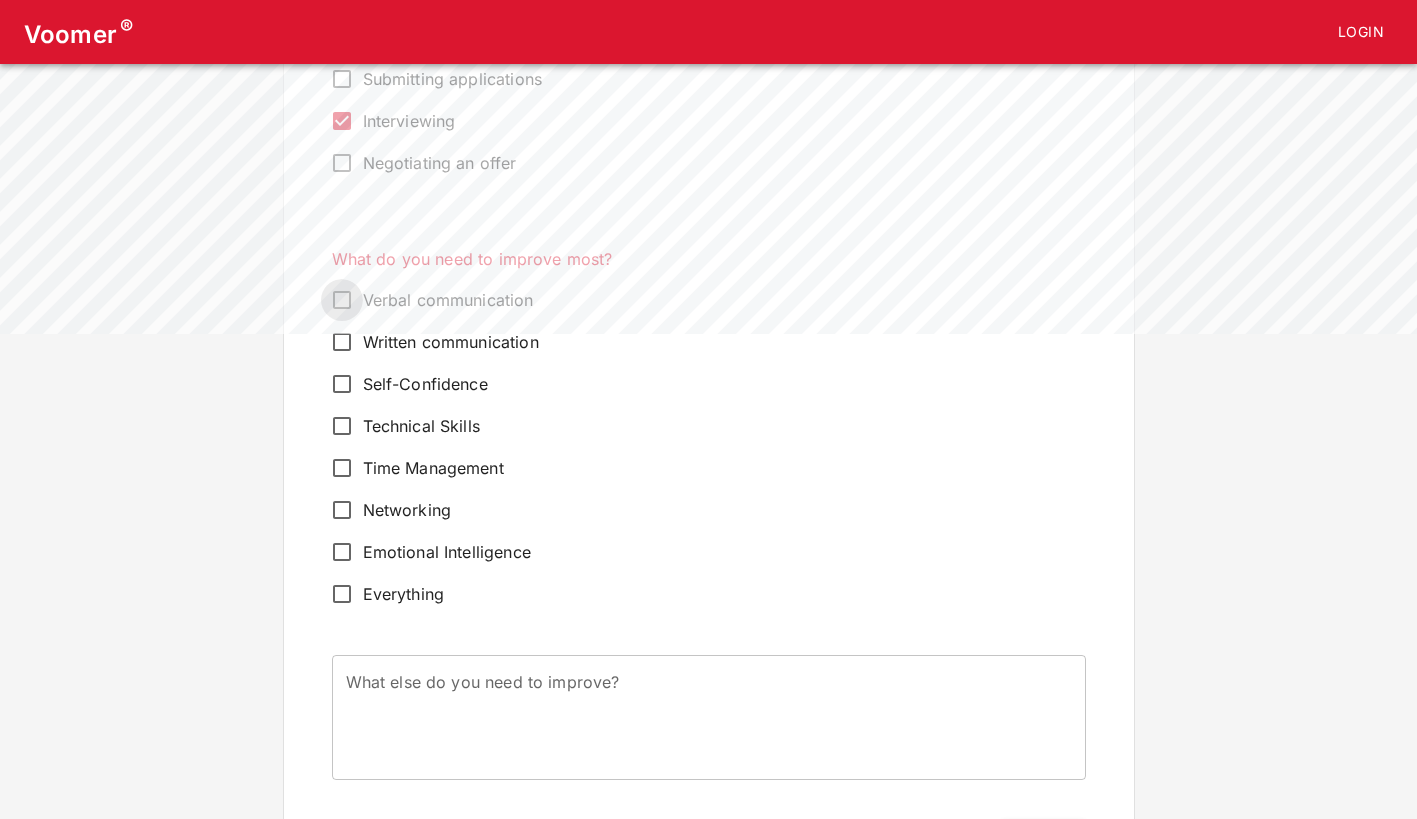 click on "Verbal communication" at bounding box center [342, 300] 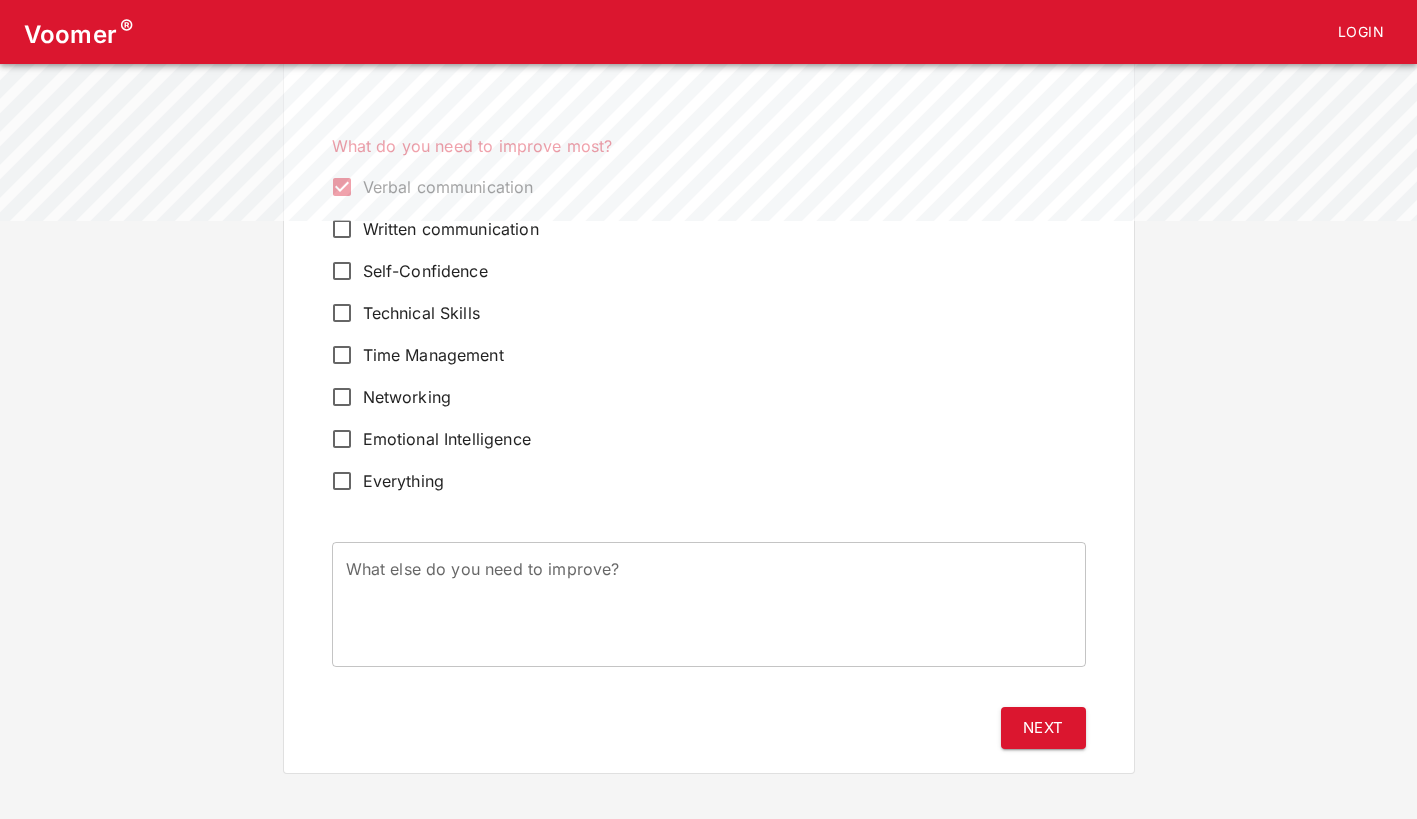 scroll, scrollTop: 616, scrollLeft: 0, axis: vertical 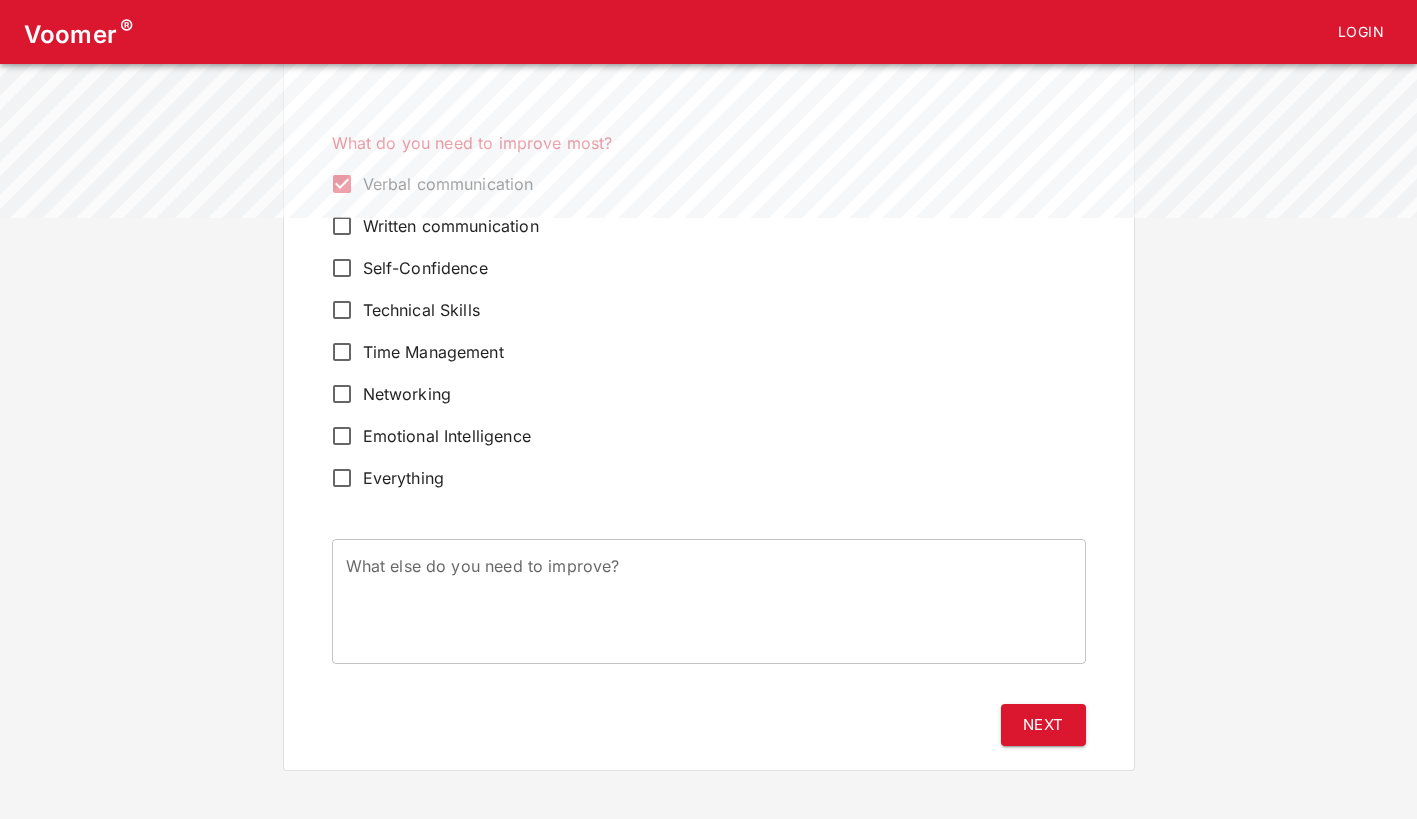 click on "Next" at bounding box center (1043, 725) 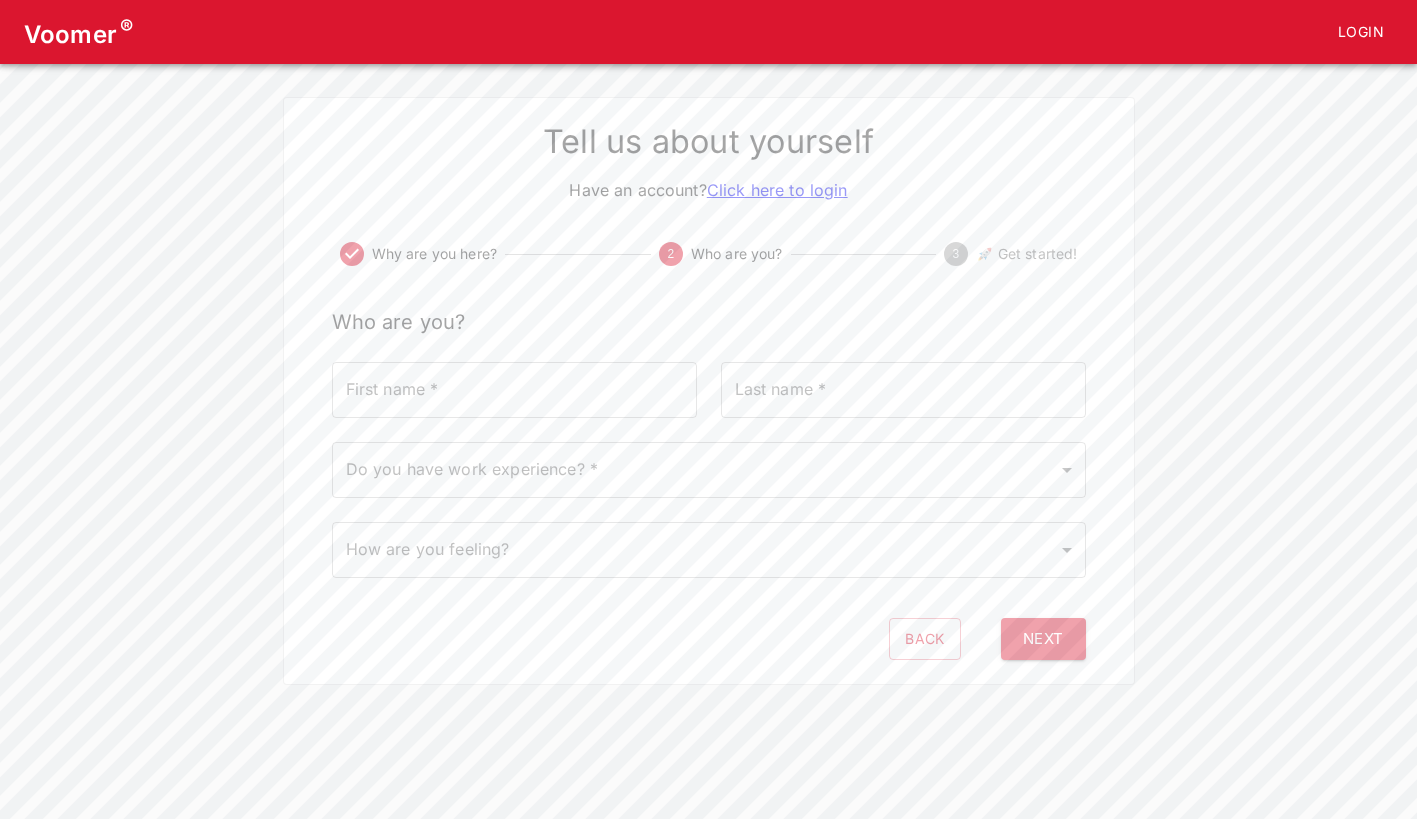 scroll, scrollTop: 0, scrollLeft: 0, axis: both 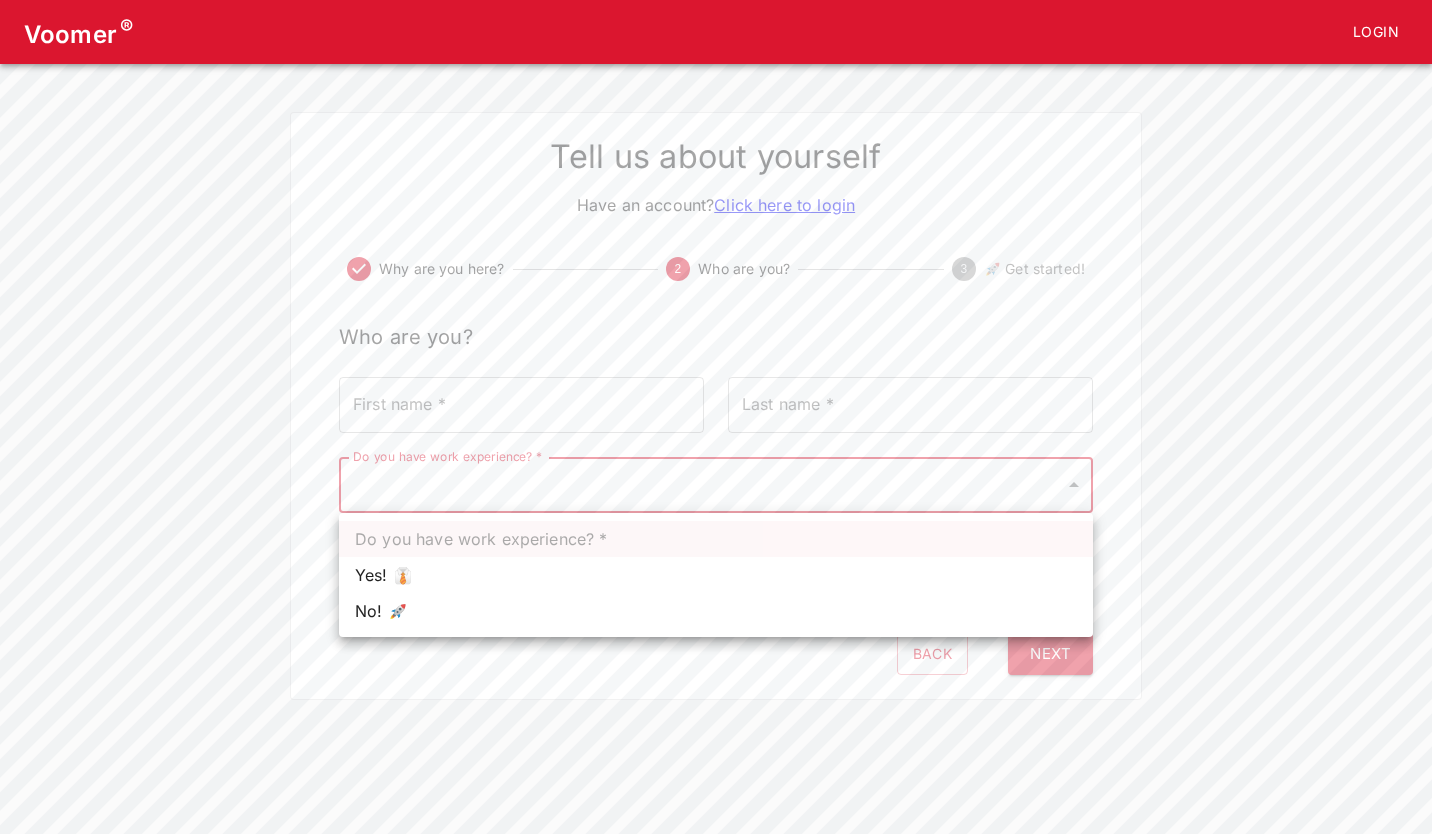 click on "Voomer ® Login Tell us about yourself Have an account?  Click here to login Why are you here? 2 Who are you? 3 🚀 Get started! Who are you? First name * First name * Last name * Last name * Do you have work experience? * ​ Do you have work experience? * How are you feeling? ​ How are you feeling? Back Next Do you have work experience? * Yes! 👔 No! 🚀" at bounding box center [716, 350] 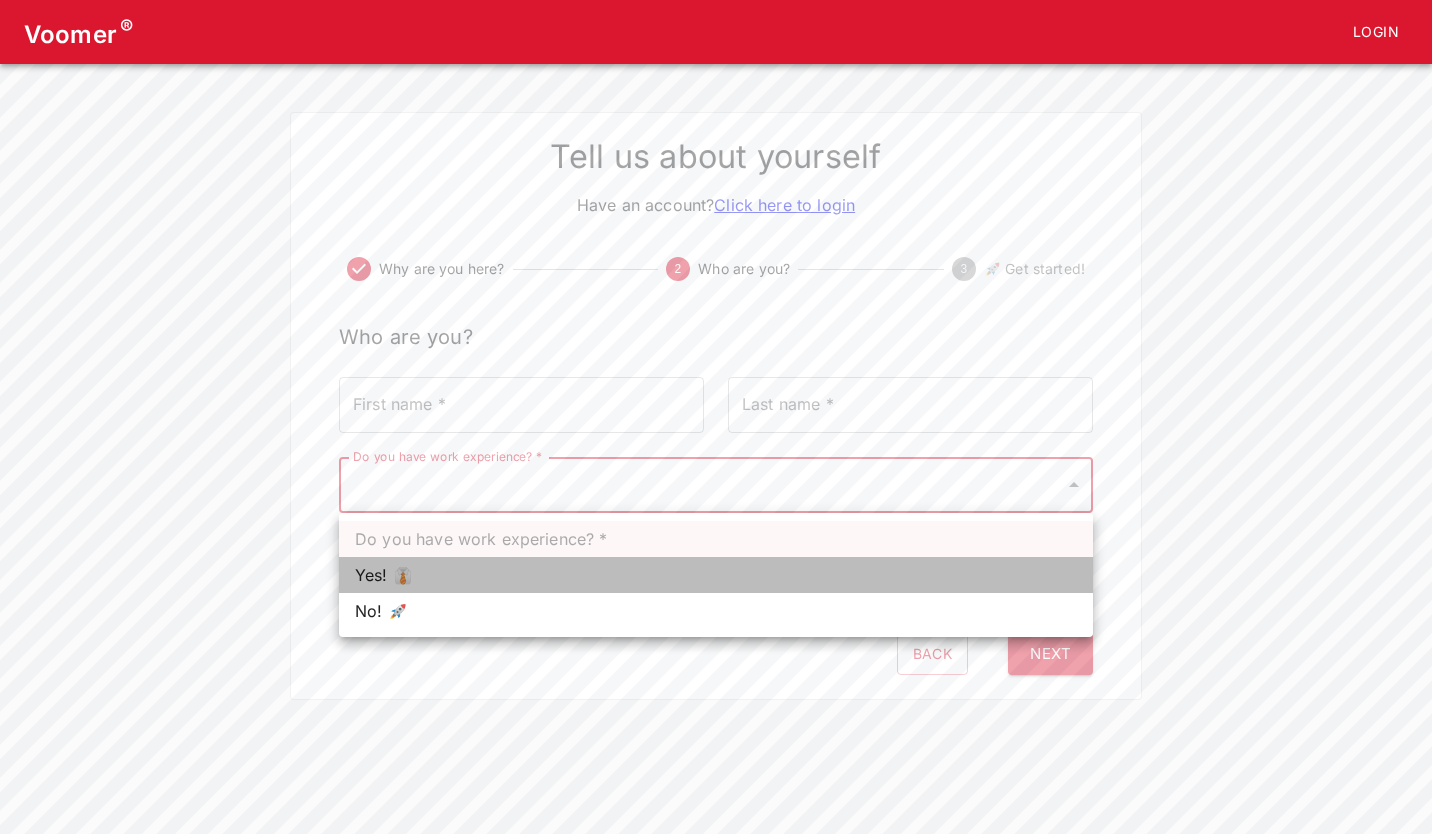 click on "Yes! 👔" at bounding box center (716, 575) 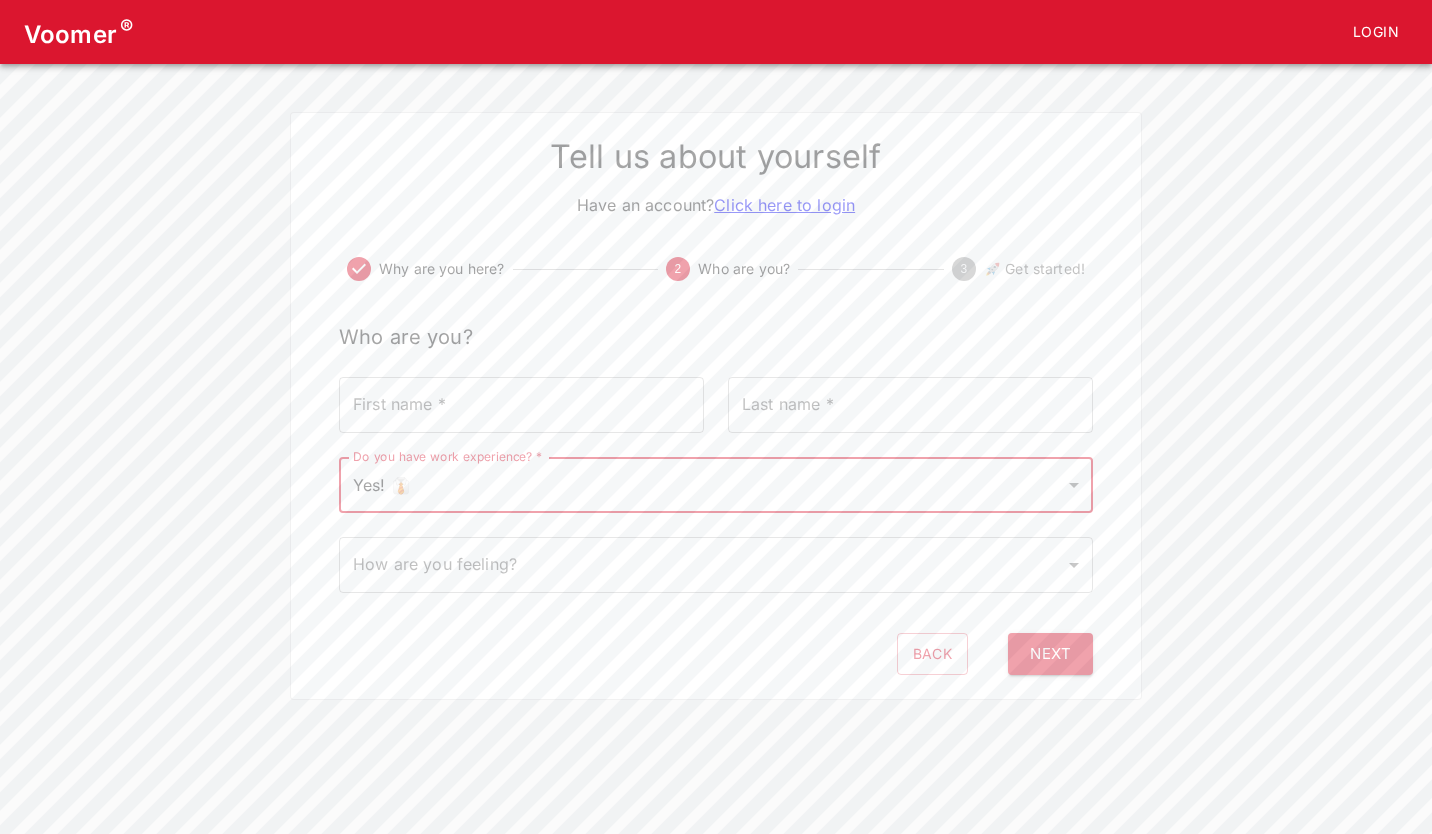 click on "Voomer ® Login Tell us about yourself Have an account?  Click here to login Why are you here? 2 Who are you? 3 🚀 Get started! Who are you? First name * First name * Last name * Last name * Do you have work experience? * Yes! 👔 1 Do you have work experience? * How are you feeling? ​ How are you feeling? Back Next" at bounding box center [716, 350] 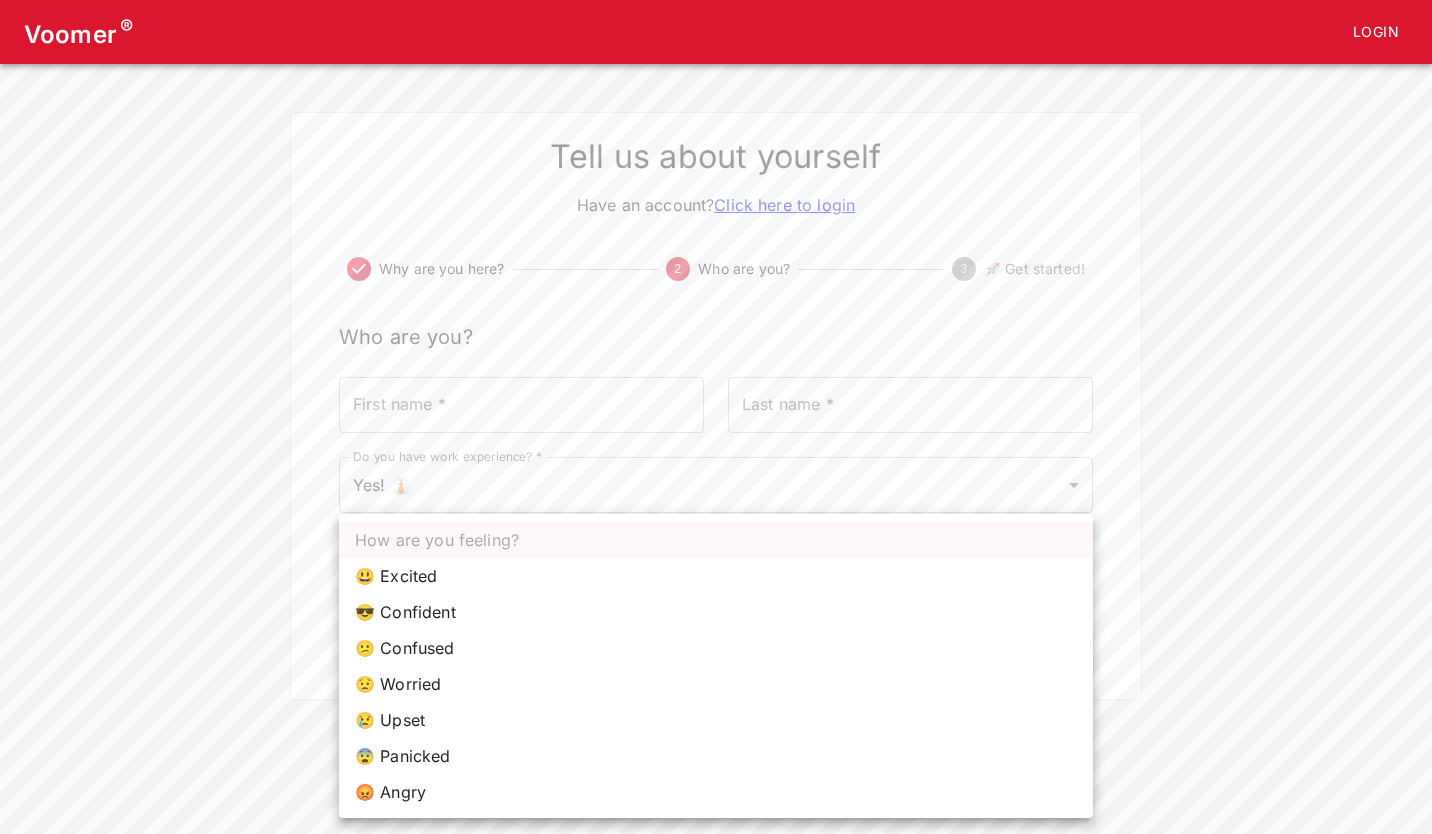 click on "😟 Worried" at bounding box center [716, 684] 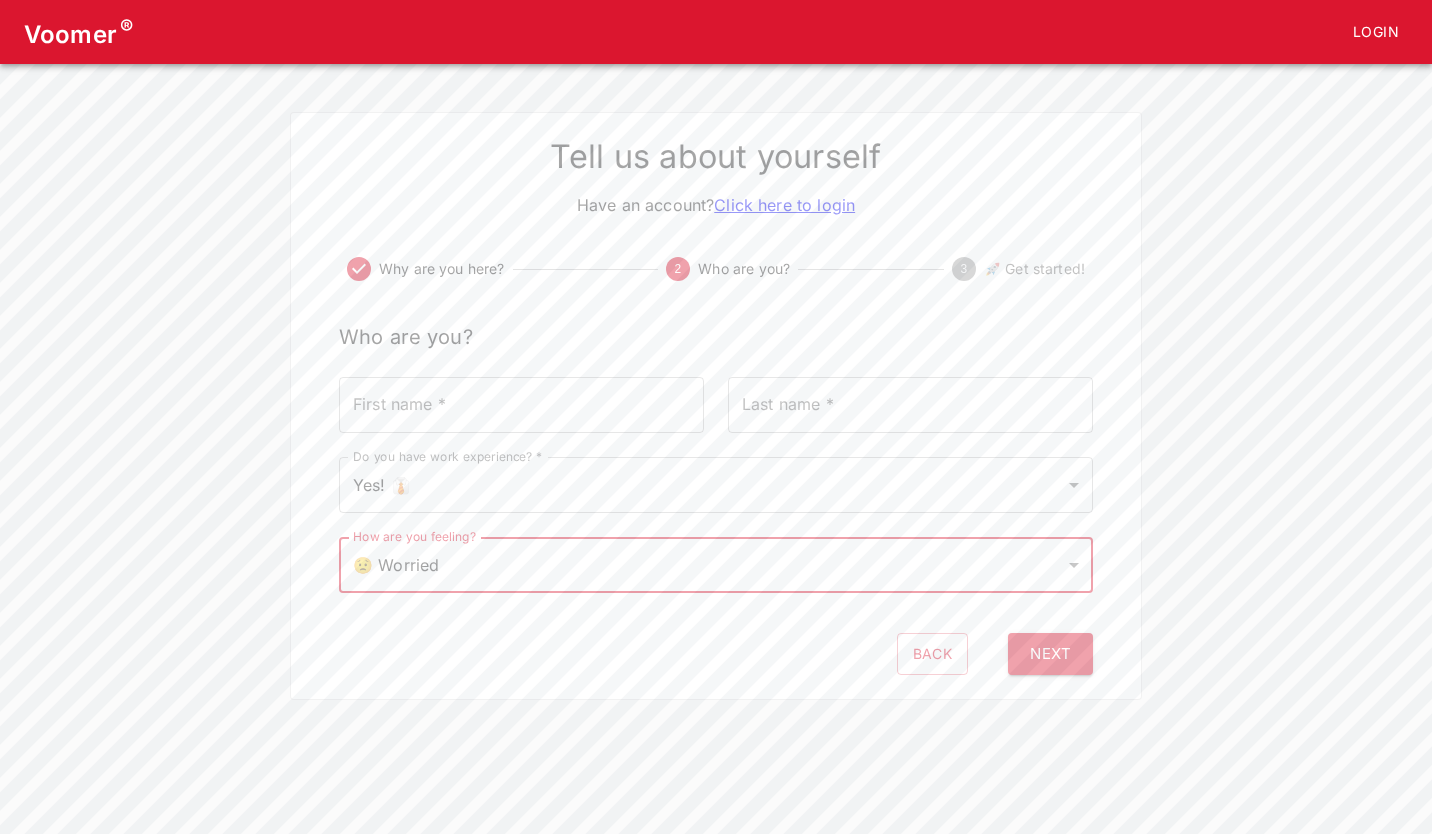 click on "First name *" at bounding box center (521, 405) 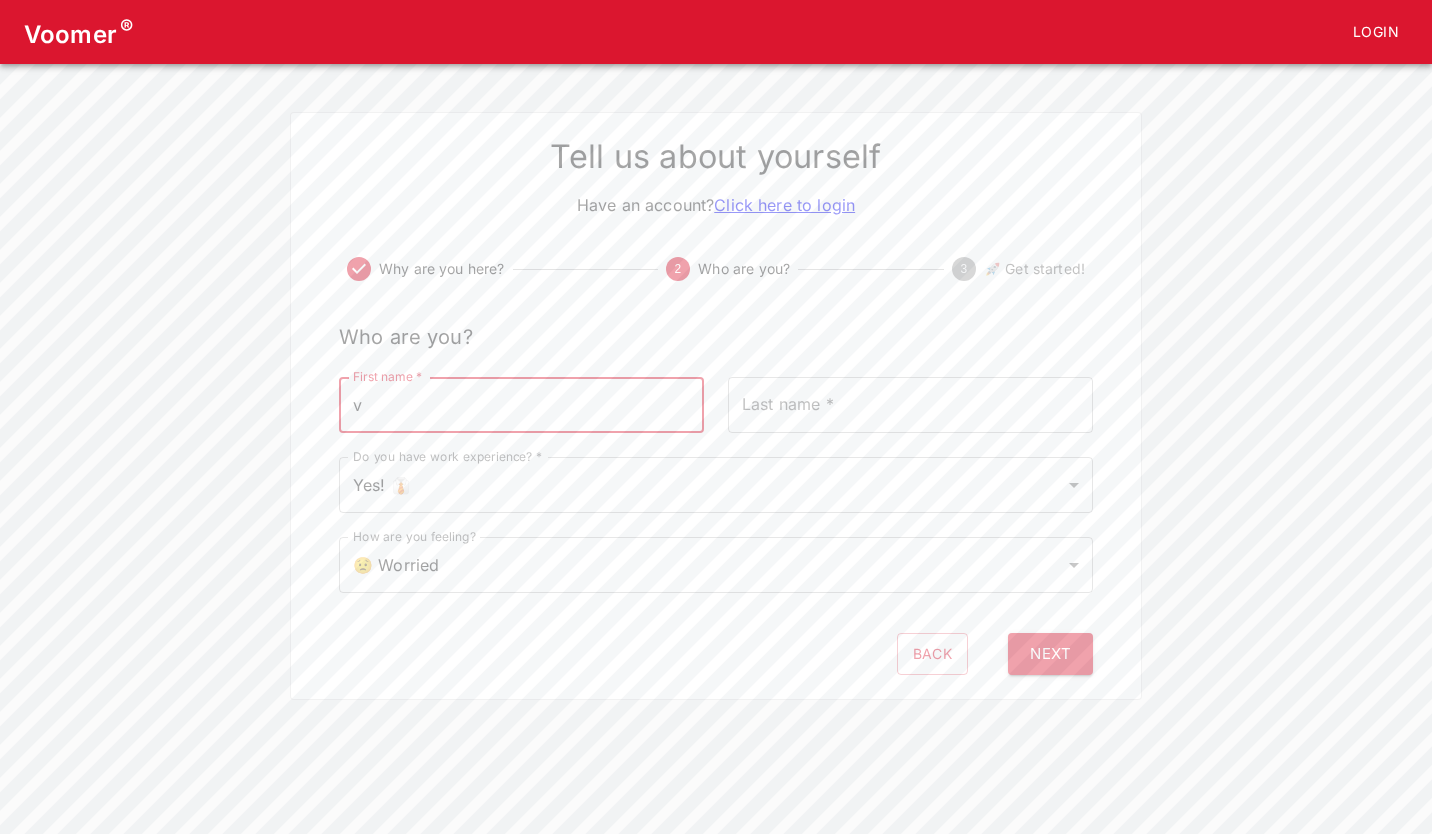 type on "v" 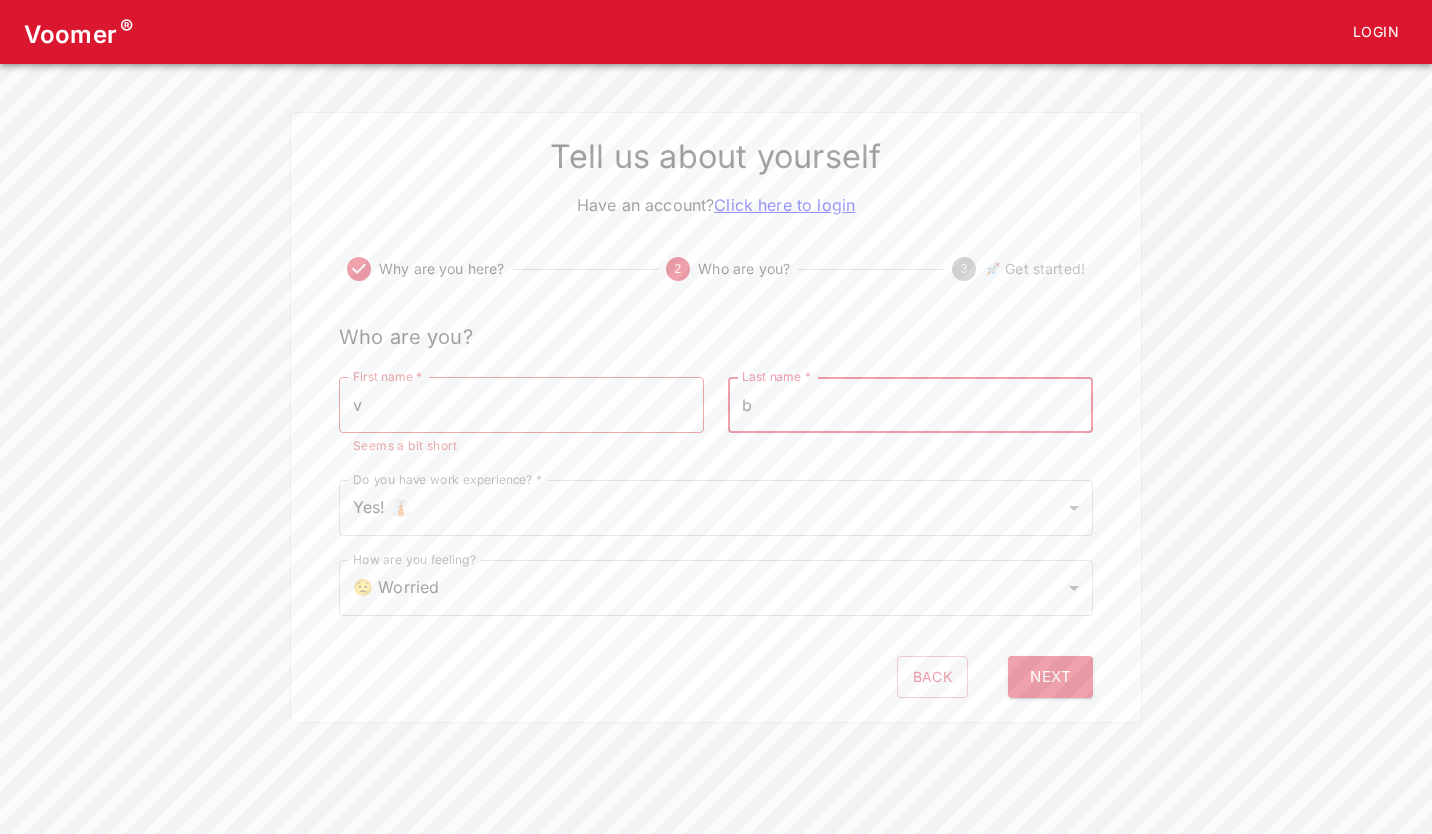 type on "b" 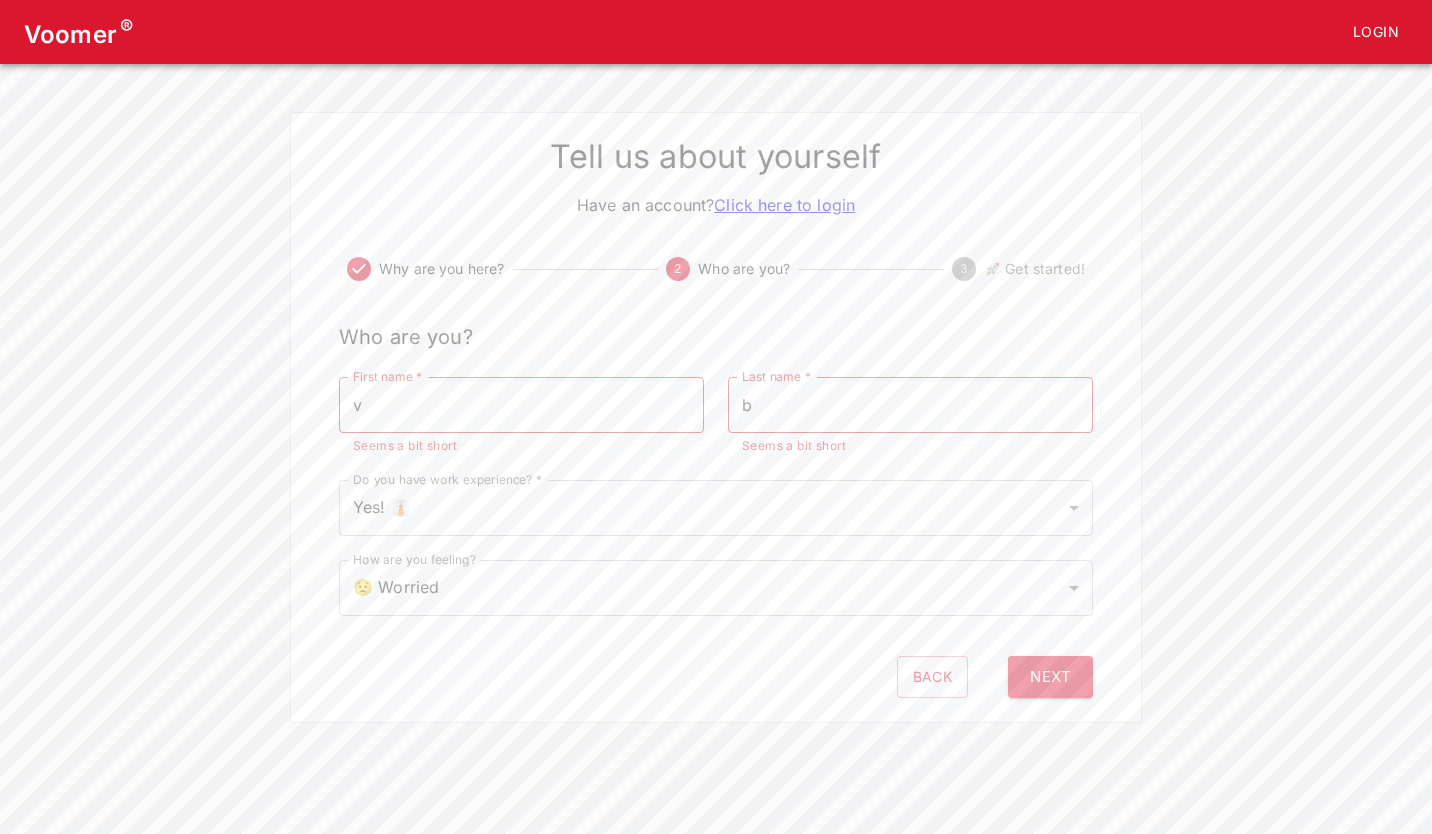 click on "Tell us about yourself Have an account?  Click here to login Why are you here? 2 Who are you? 3 🚀 Get started! Who are you? First name * v First name * Seems a bit short Last name * b Last name * Seems a bit short Do you have work experience? * Yes! 👔 1 Do you have work experience? * How are you feeling? 😟 Worried worried How are you feeling? Back Next" at bounding box center (716, 417) 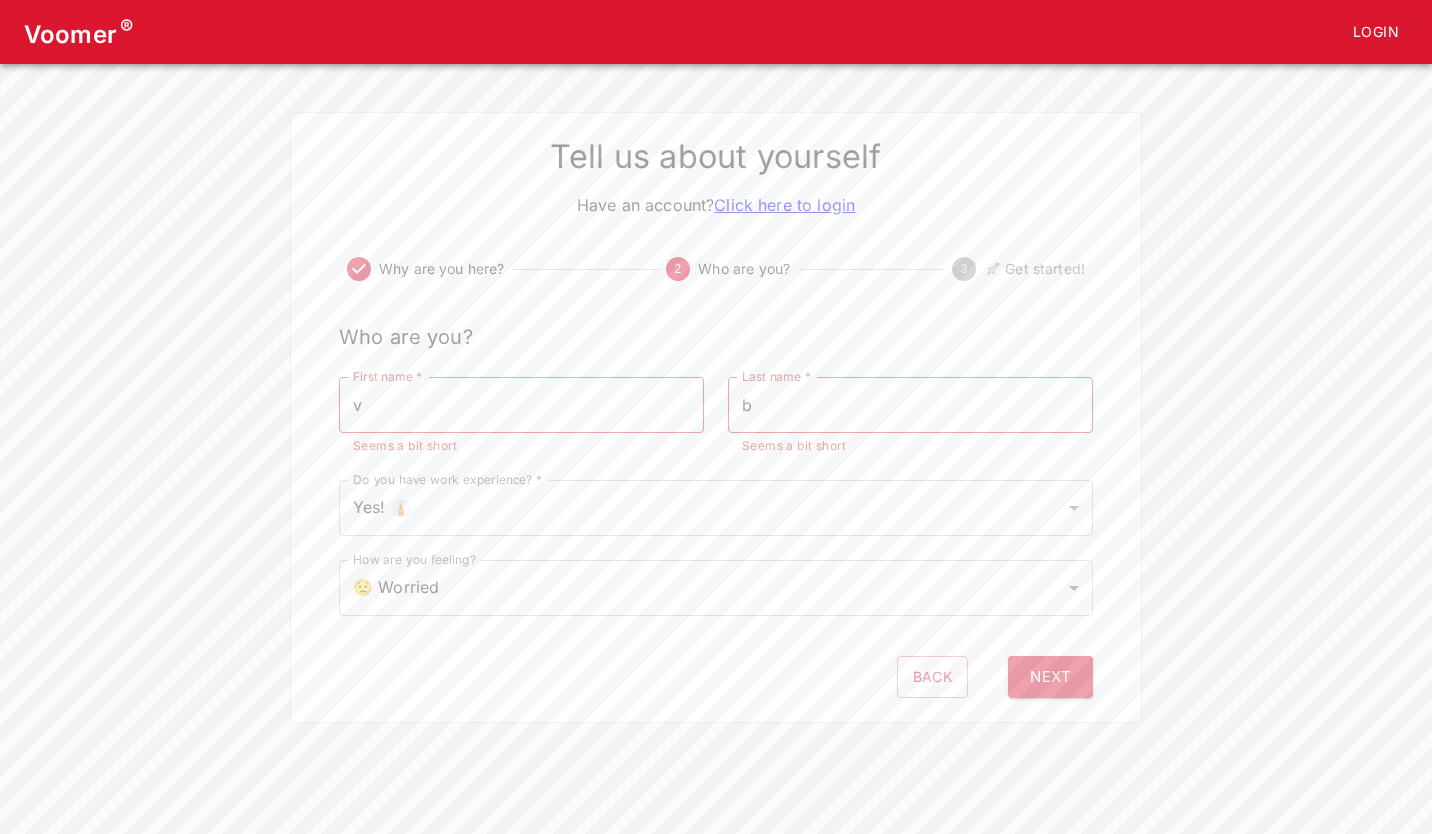click on "Next" at bounding box center [1050, 677] 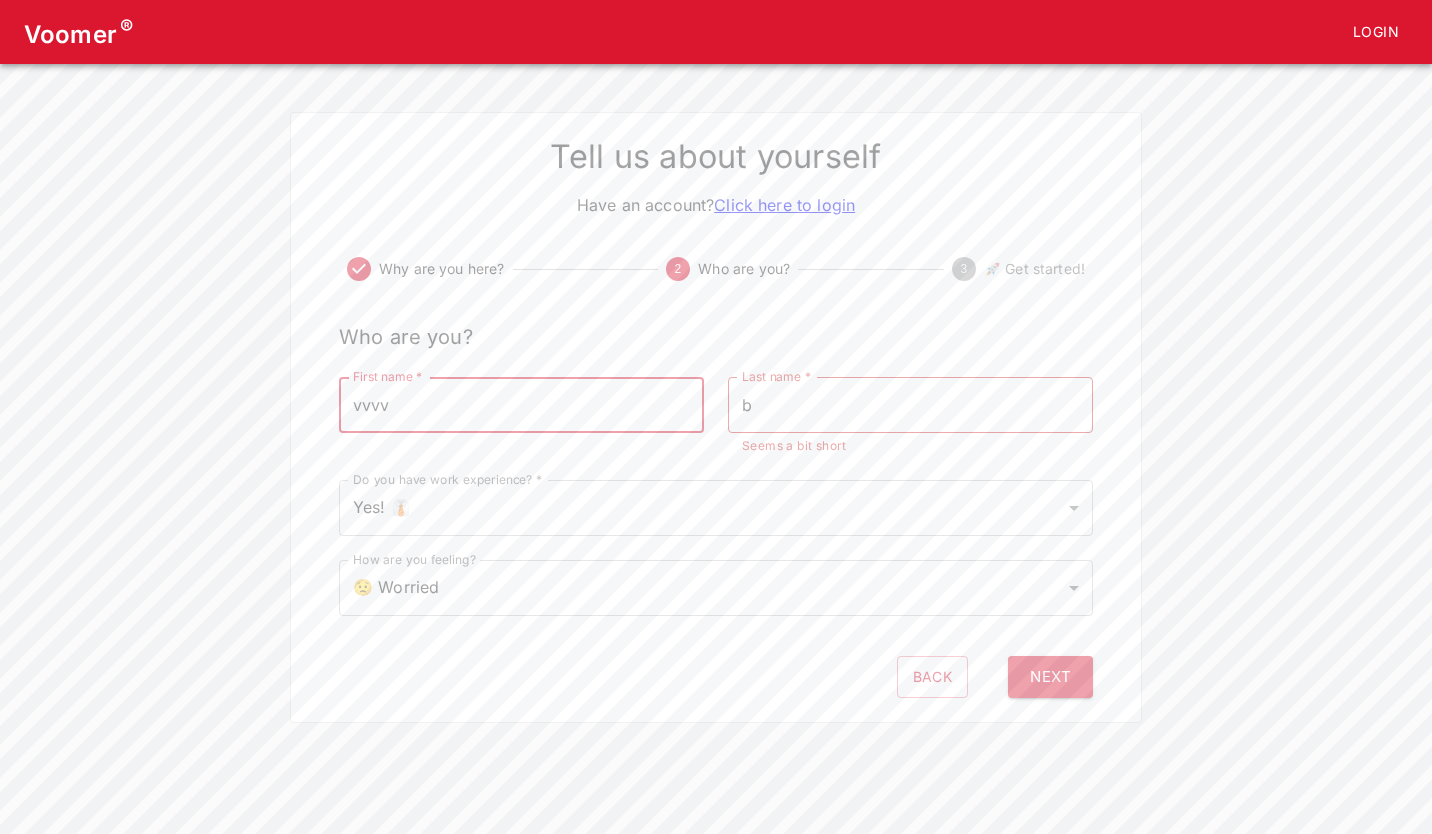 type on "vvvv" 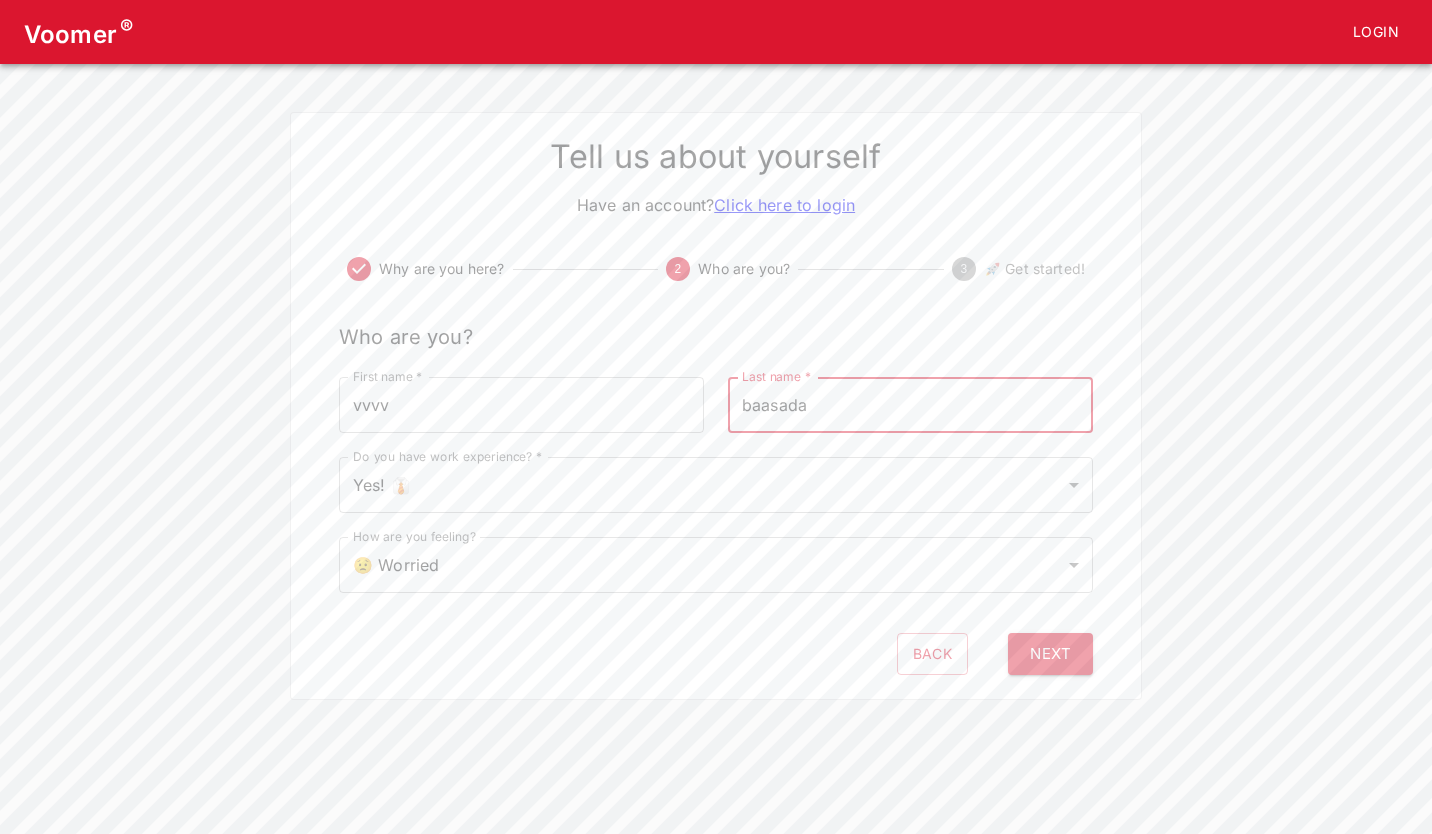 type on "baasada" 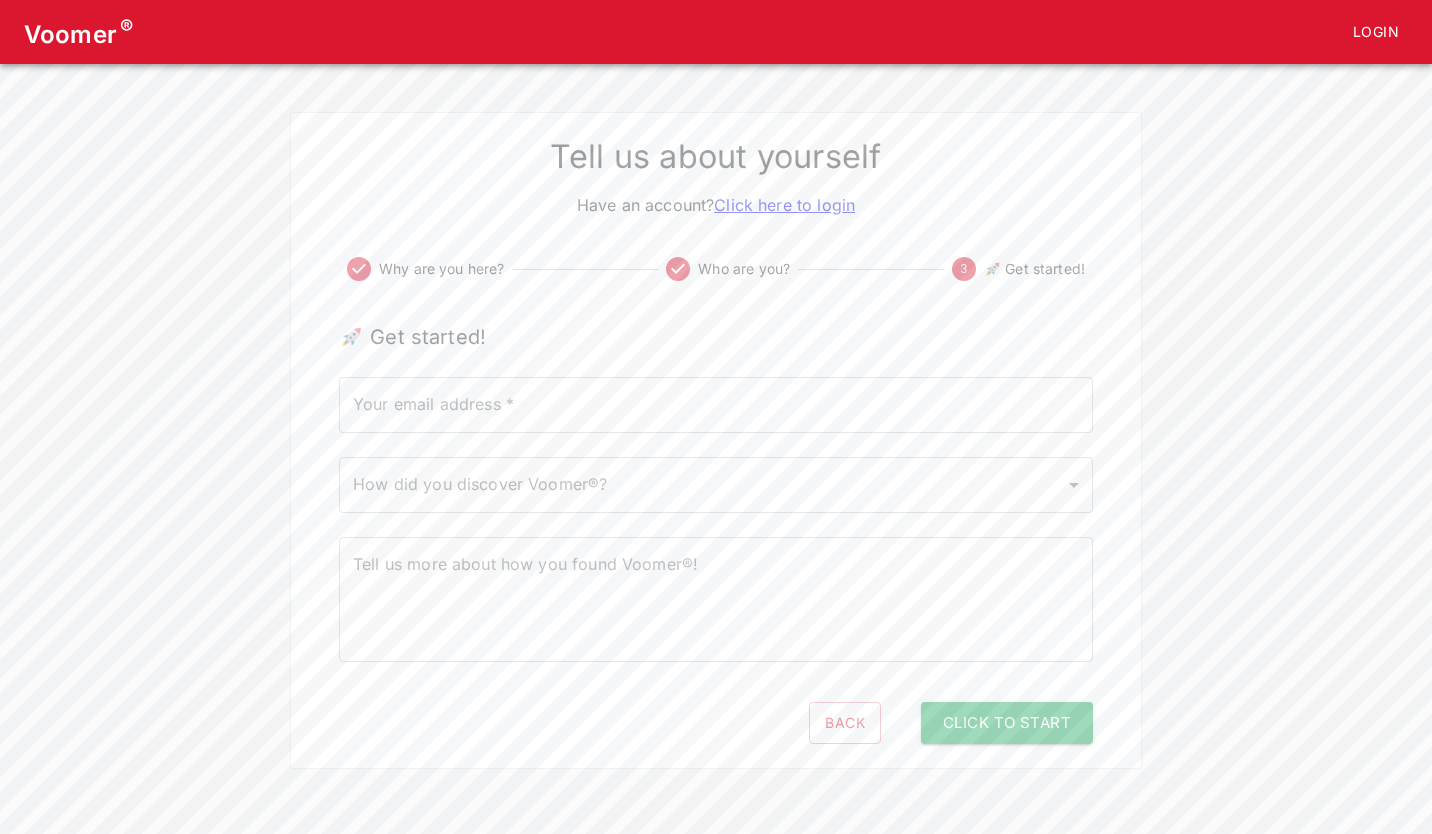 click on "Tell us about yourself Have an account?  Click here to login Why are you here? Who are you? 3 🚀 Get started! 🚀 Get started! Your email address * Your email address * How did you discover Voomer®? ​ How did you discover Voomer®? Tell us more about how you found Voomer®! x Tell us more about how you found Voomer®! Back Click to Start" at bounding box center [716, 440] 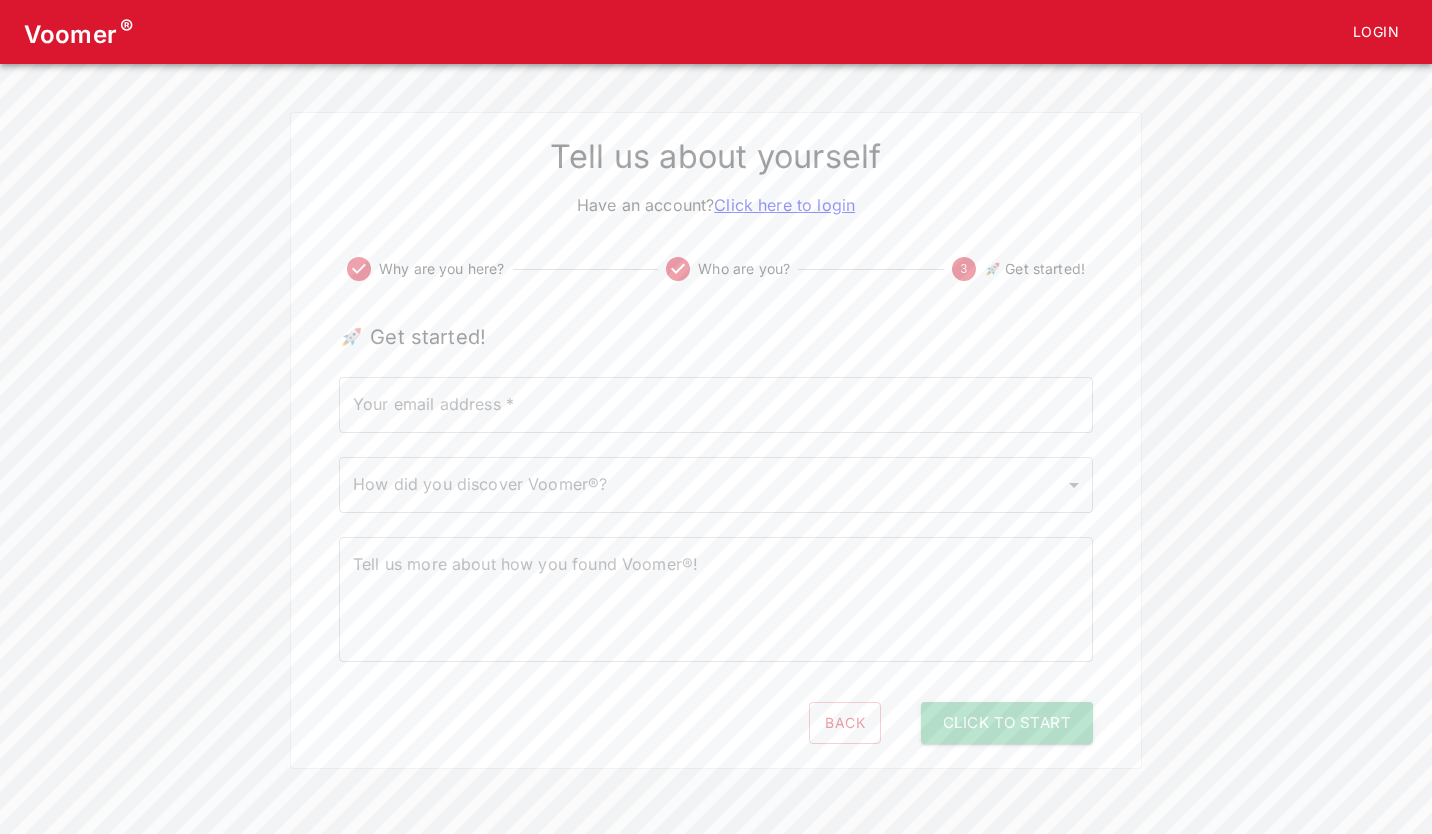 click on "Click to Start" at bounding box center [1007, 723] 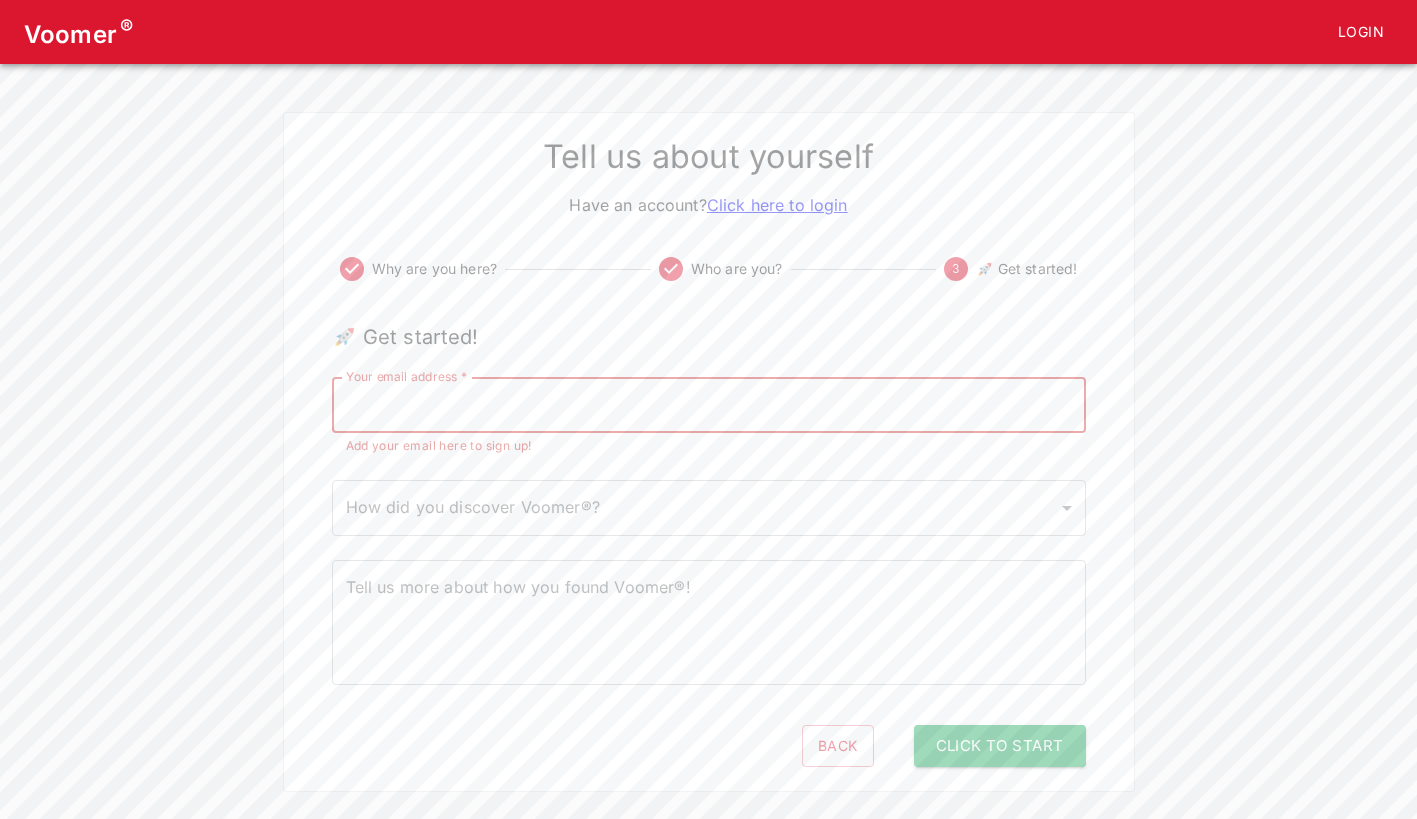 click on "Your email address * Your email address * Add your email here to sign up!" at bounding box center (709, 416) 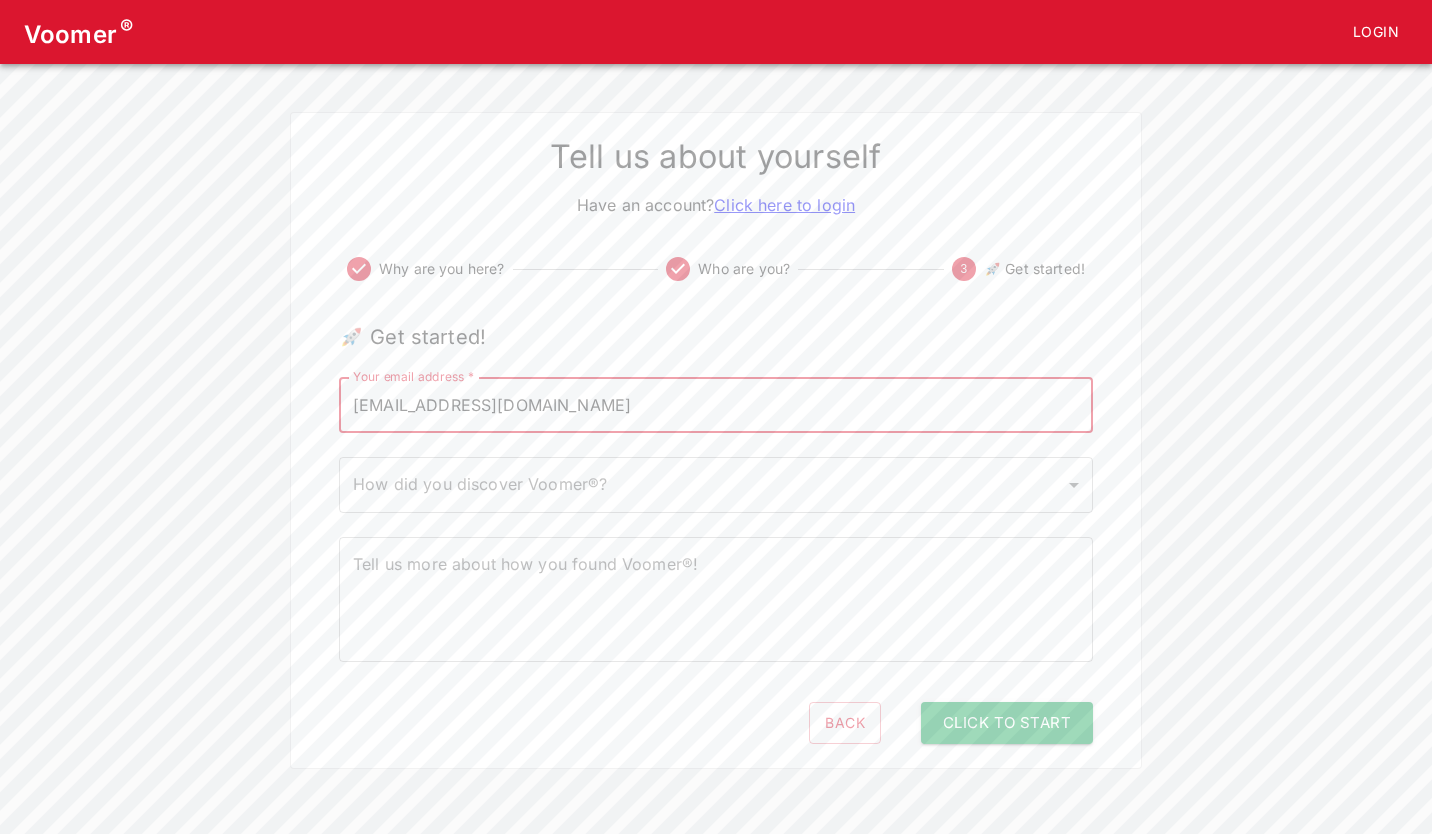 drag, startPoint x: 519, startPoint y: 407, endPoint x: 415, endPoint y: 393, distance: 104.93808 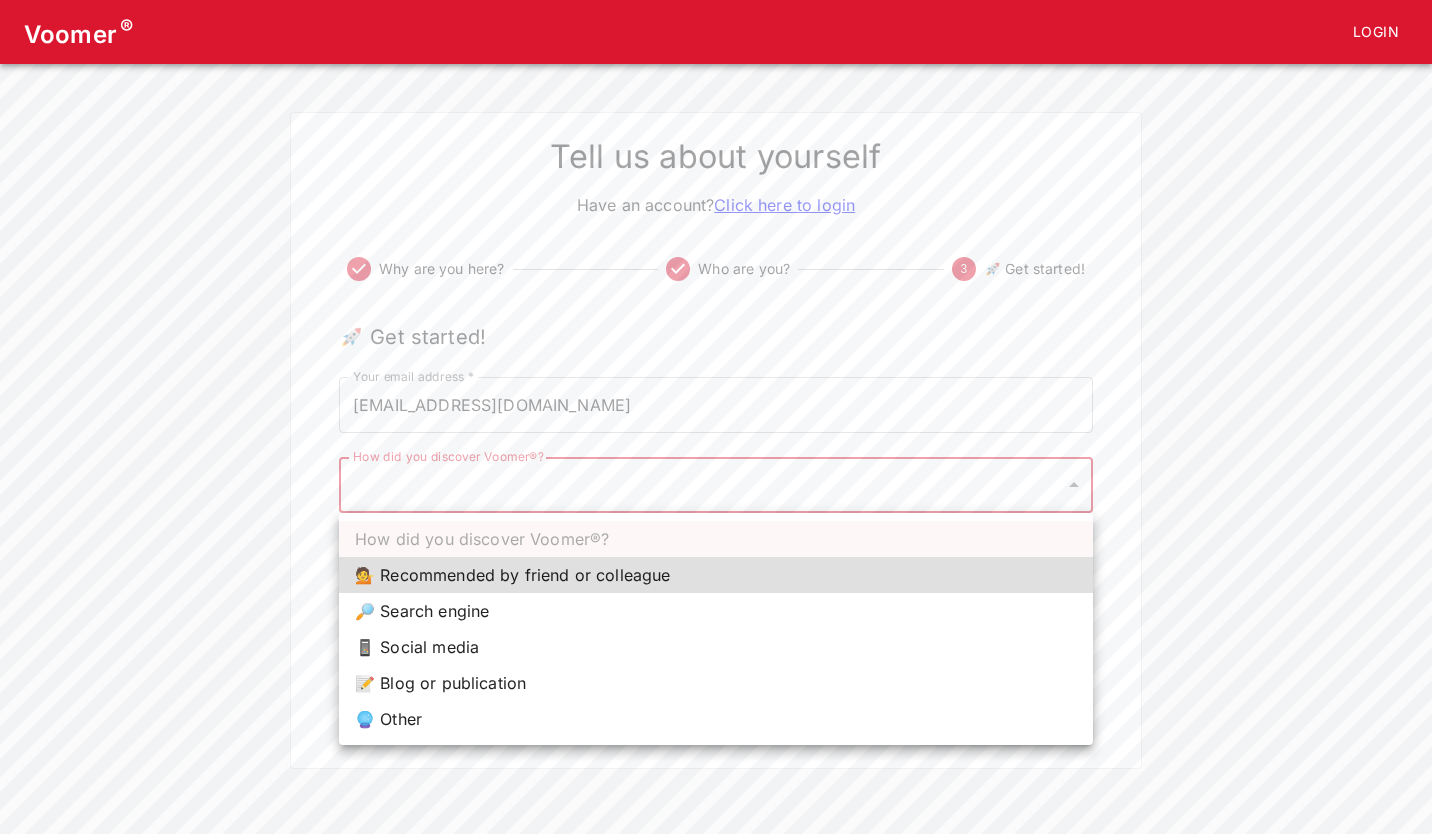 click on "Voomer ® Login Tell us about yourself Have an account?  Click here to login Why are you here? Who are you? 3 🚀 Get started! 🚀 Get started! Your email address * [EMAIL_ADDRESS][DOMAIN_NAME] Your email address * How did you discover Voomer®? ​ How did you discover Voomer®? Tell us more about how you found Voomer®! x Tell us more about how you found Voomer®! Back Click to Start How did you discover Voomer®? 💁 Recommended by friend or colleague 🔎 Search engine 📱 Social media 📝 Blog or publication 🔮 Other" at bounding box center [716, 384] 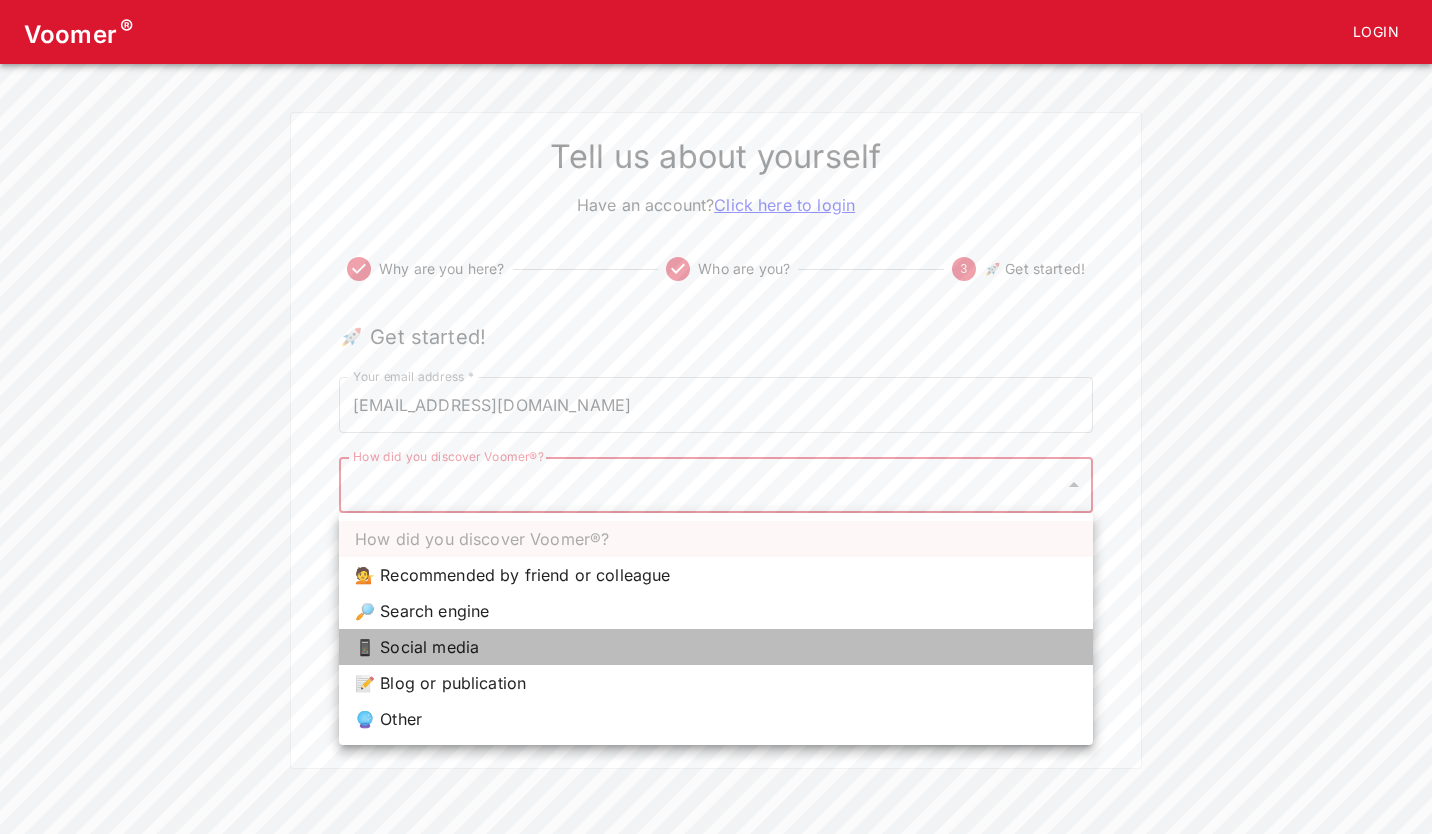 click on "📱 Social media" at bounding box center [716, 647] 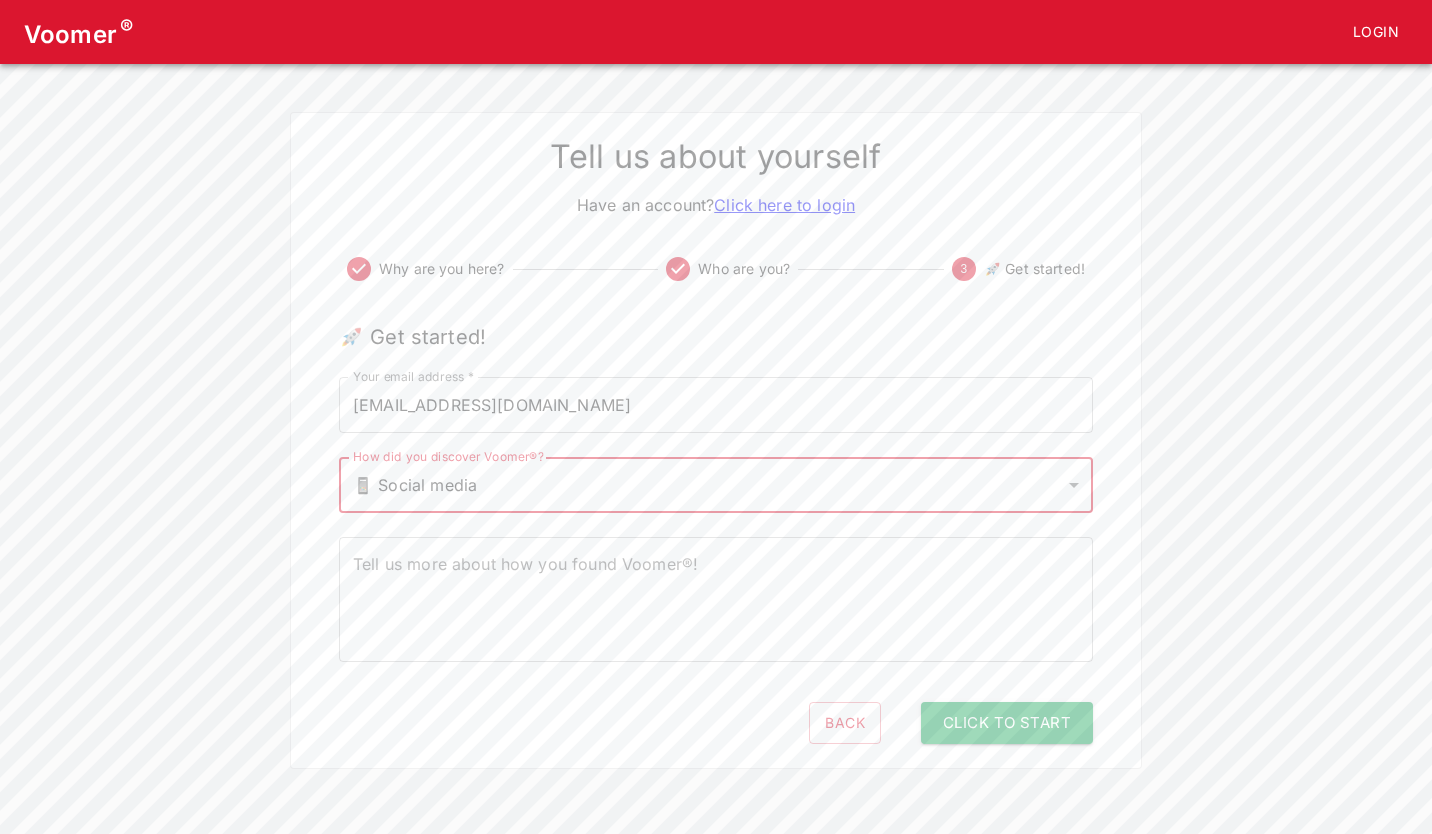click on "Click to Start" at bounding box center (1007, 723) 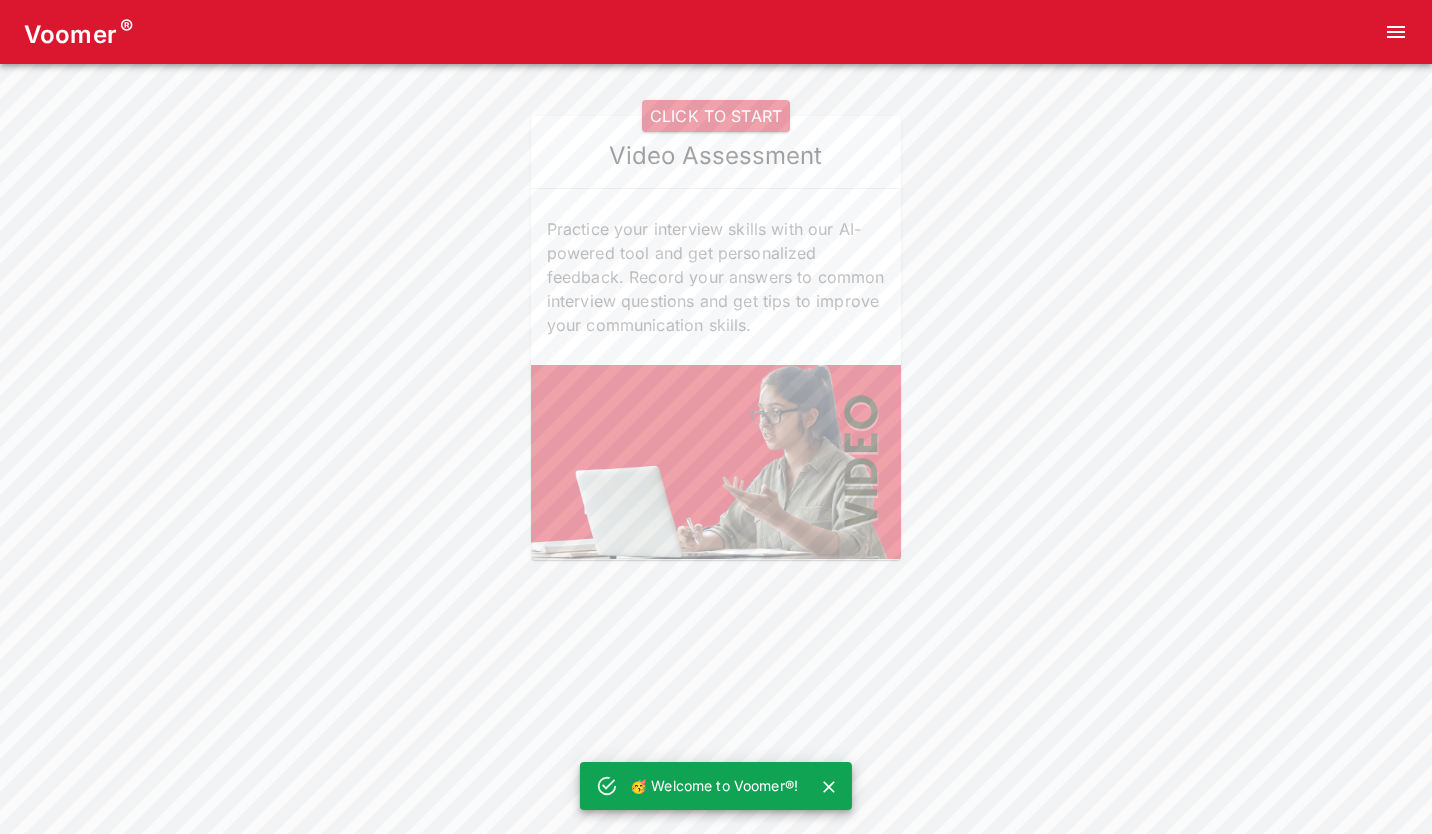 click on "CLICK TO START" at bounding box center [716, 116] 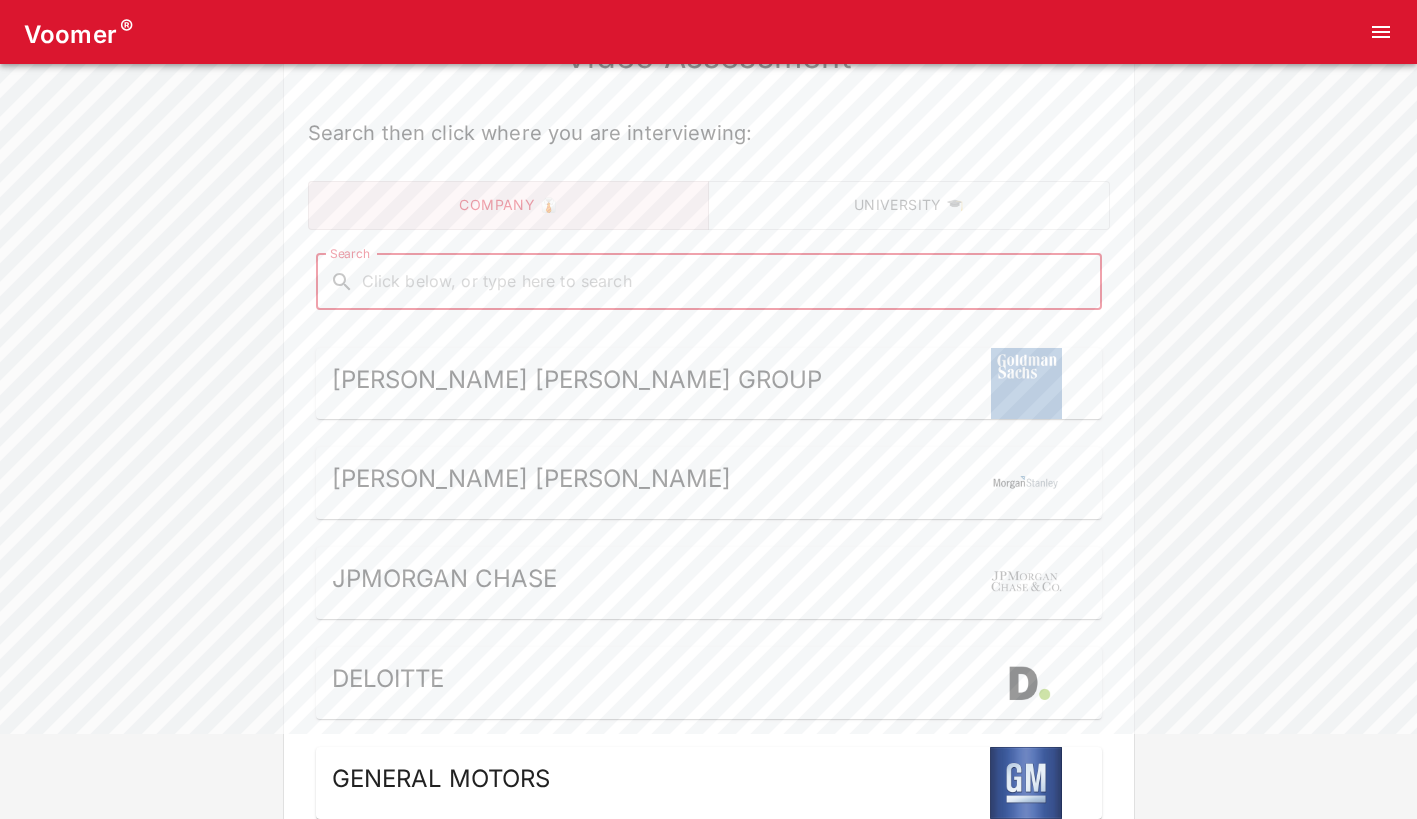 scroll, scrollTop: 0, scrollLeft: 0, axis: both 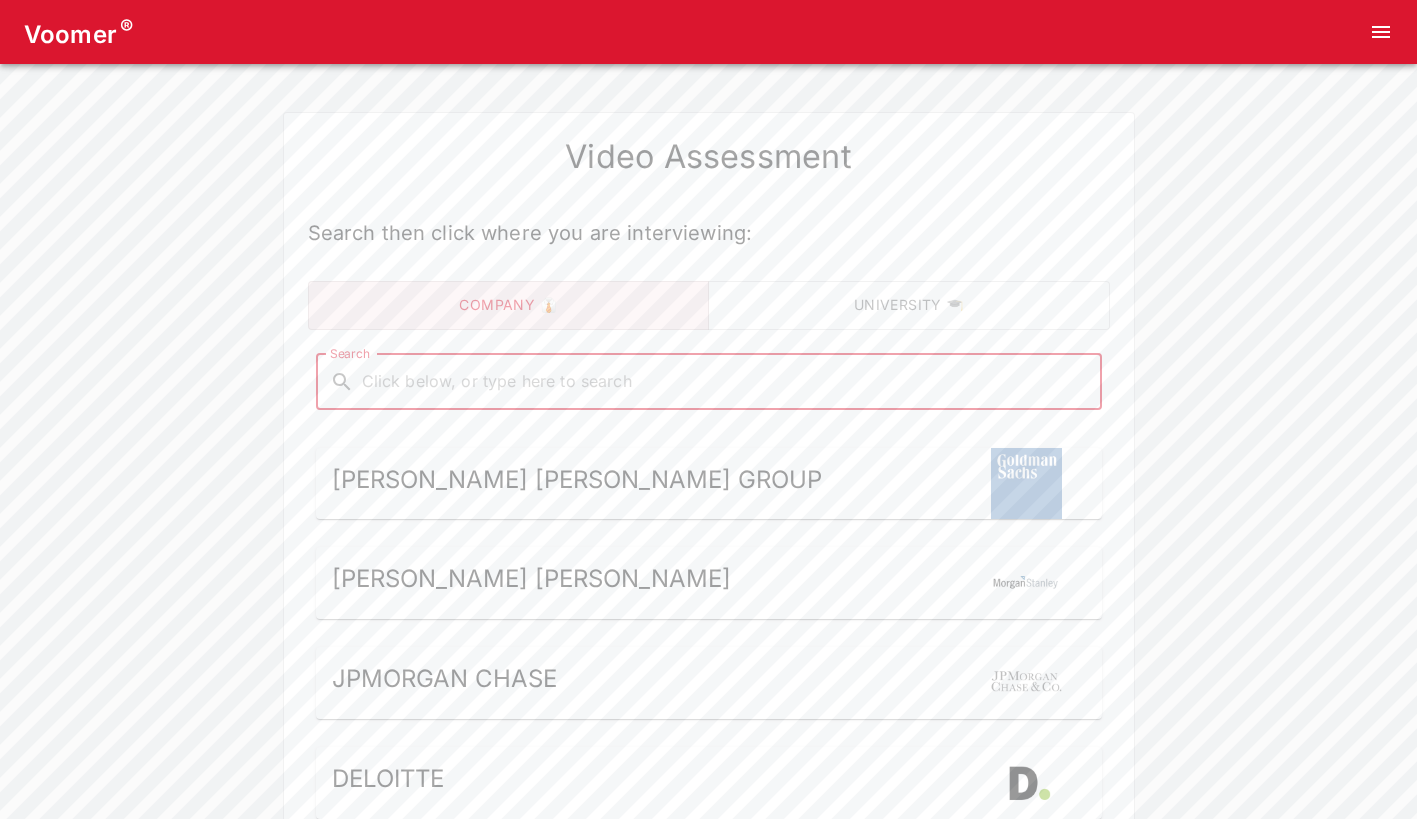 click on "Search" at bounding box center [725, 382] 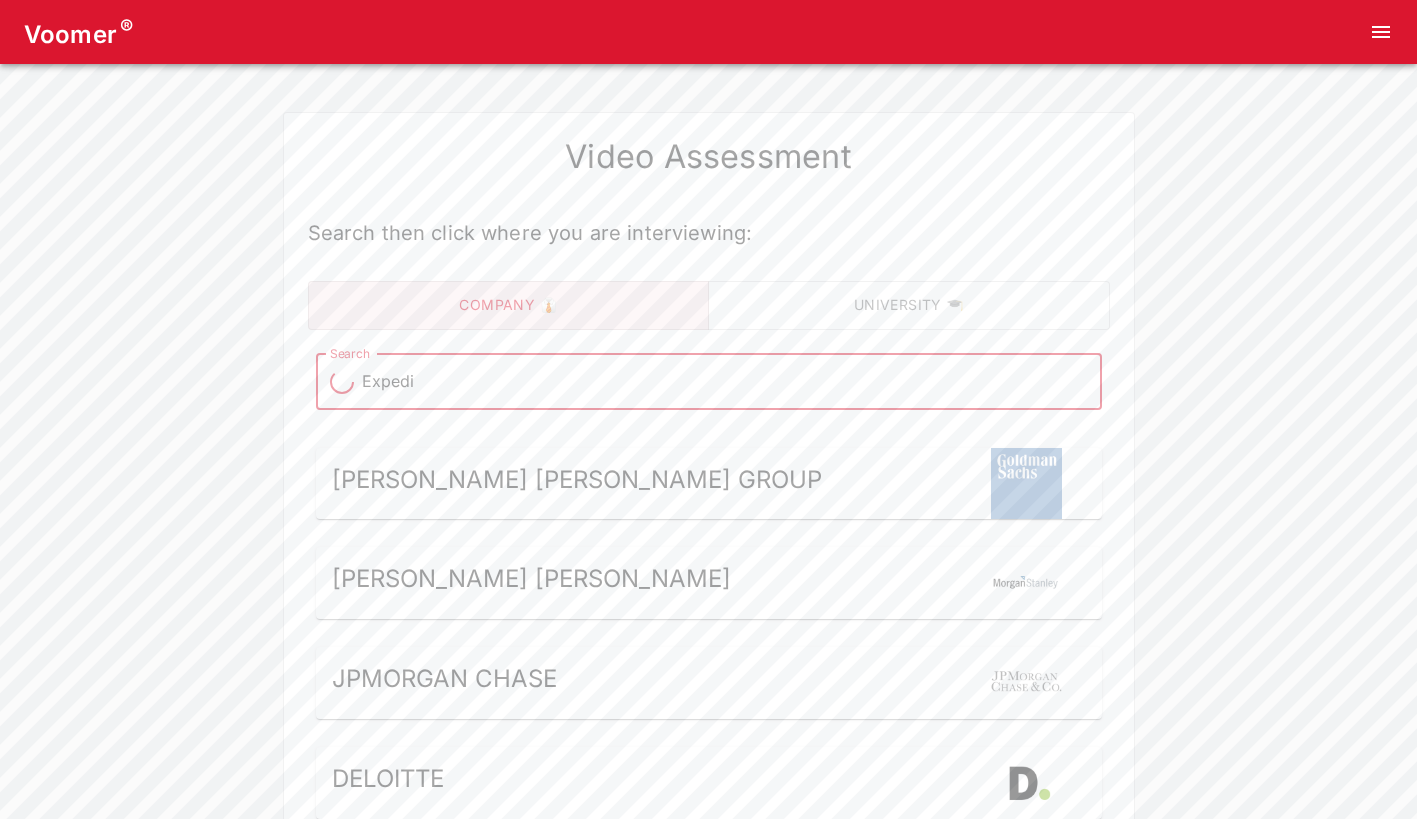 type on "Expedia" 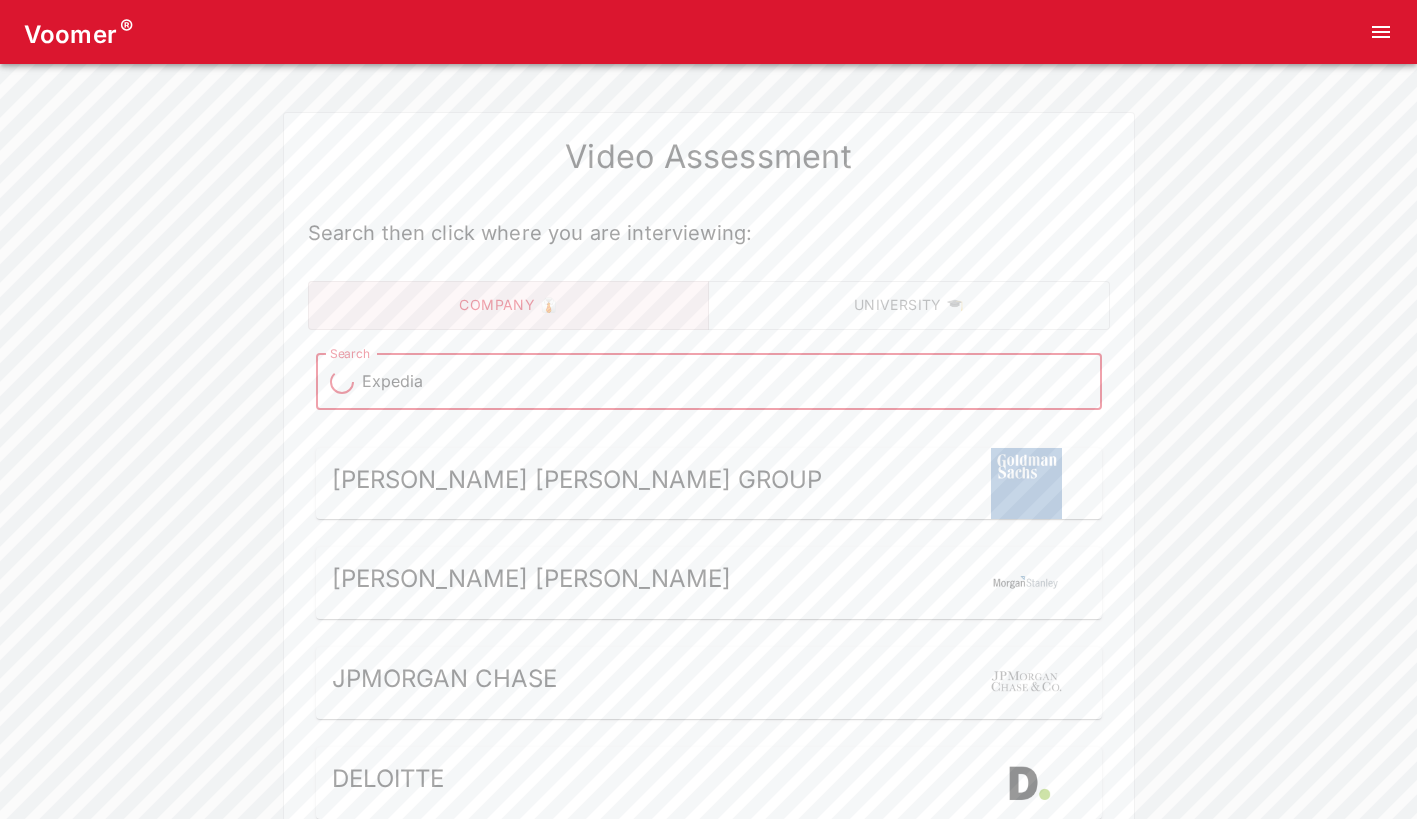 type on "Expedia" 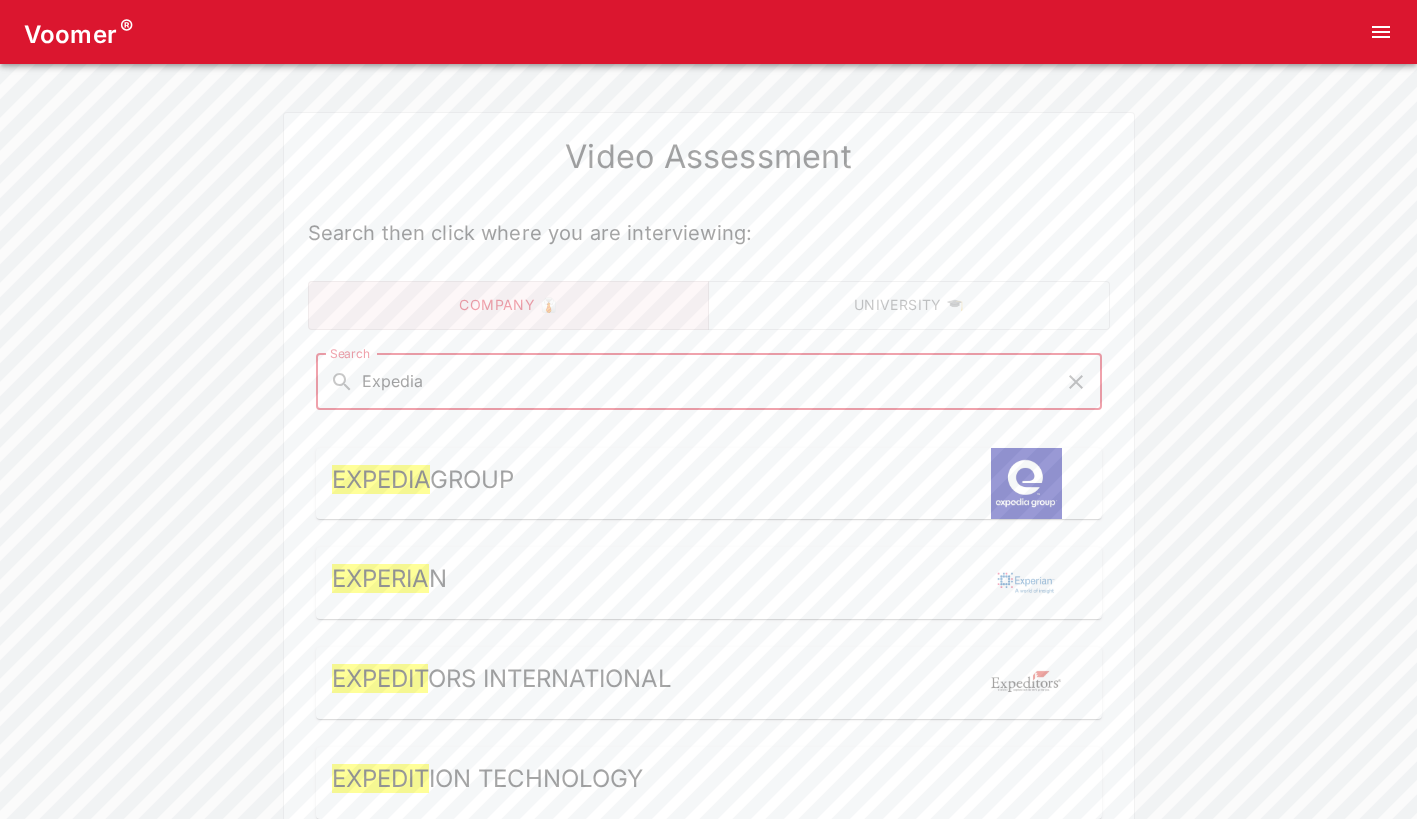 type on "Expedia" 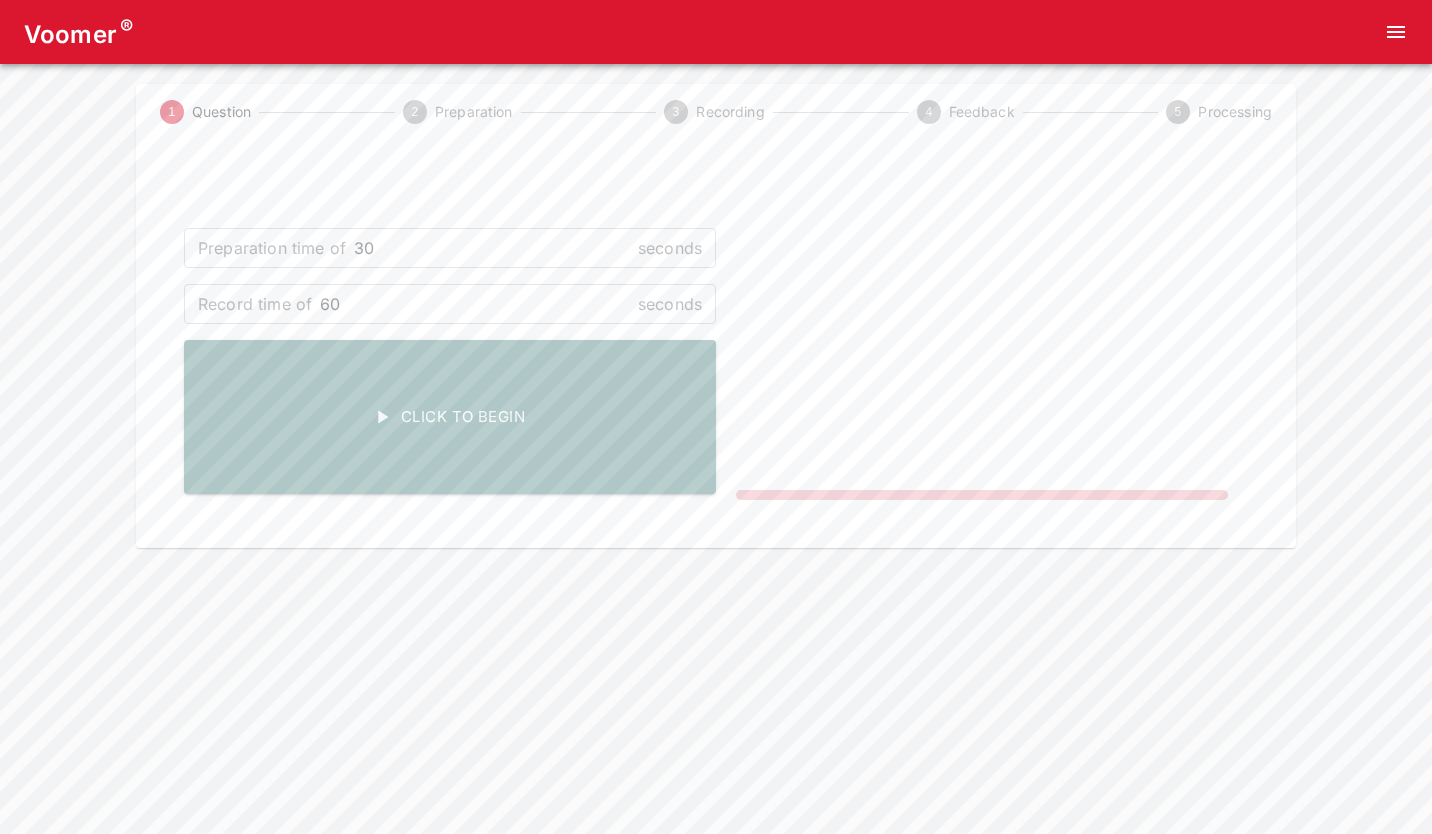 click on "Click To Begin" at bounding box center (450, 417) 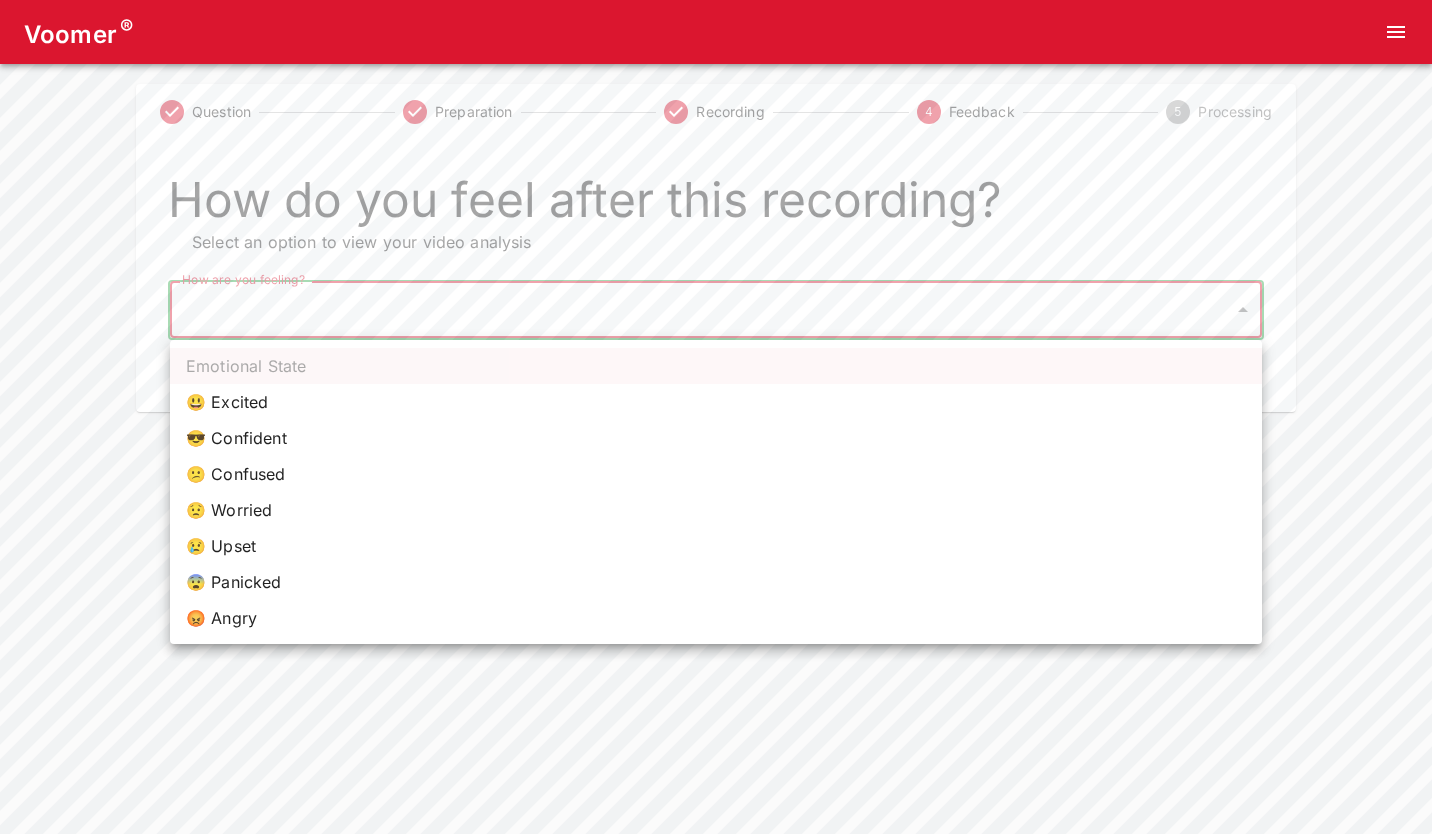 click on "Voomer ® Question Preparation Recording 4 Feedback 5 Processing How do you feel after this recording? Select an option to view your video analysis How are you feeling? ​ How are you feeling? Home Analysis Tokens: 0 Pricing Log Out Emotional State  😃 Excited  😎 Confident  😕 Confused 😟 Worried  😢 Upset  😨 Panicked  😡 Angry" at bounding box center (716, 206) 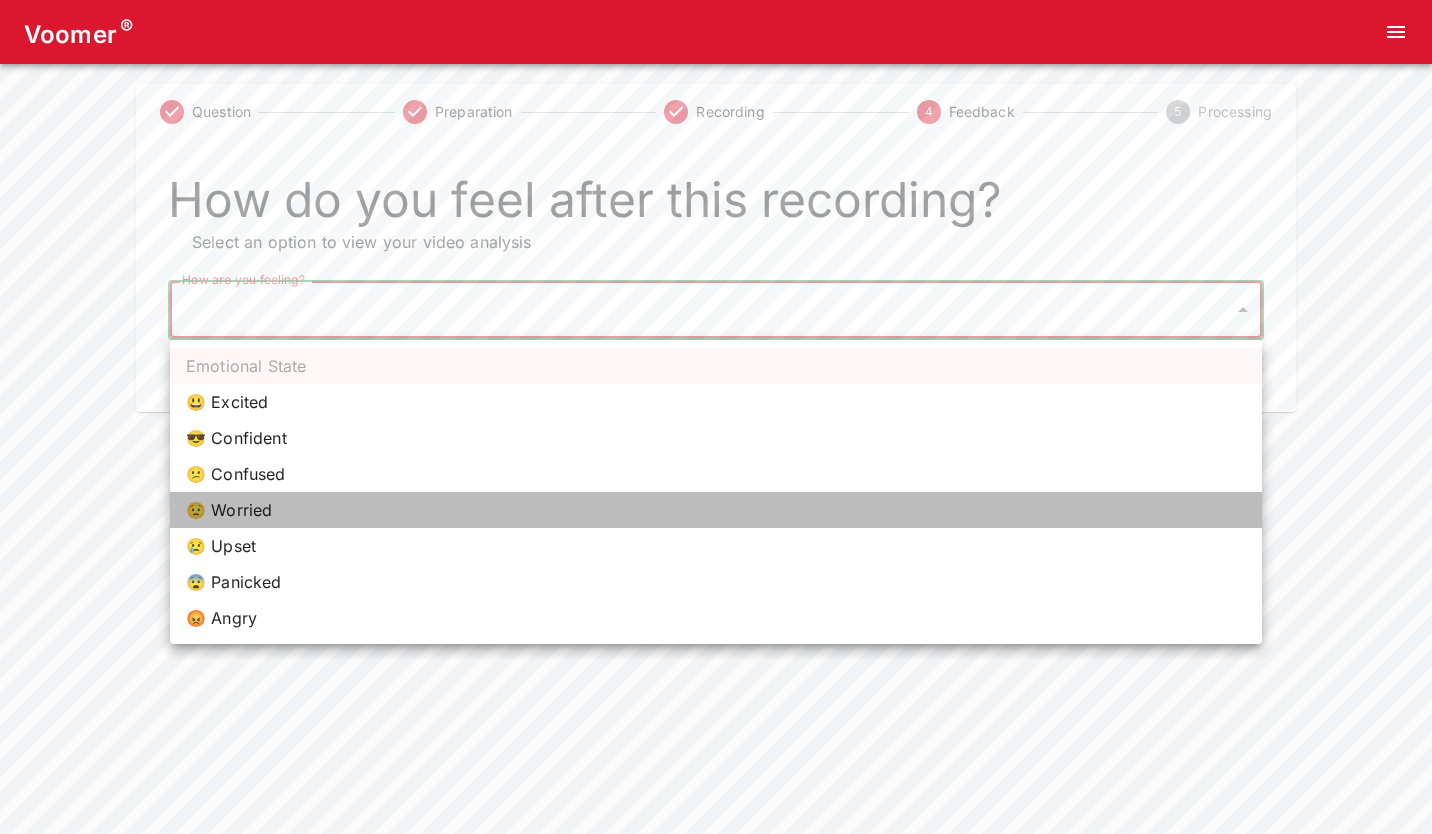 click on "😟 Worried" at bounding box center [716, 510] 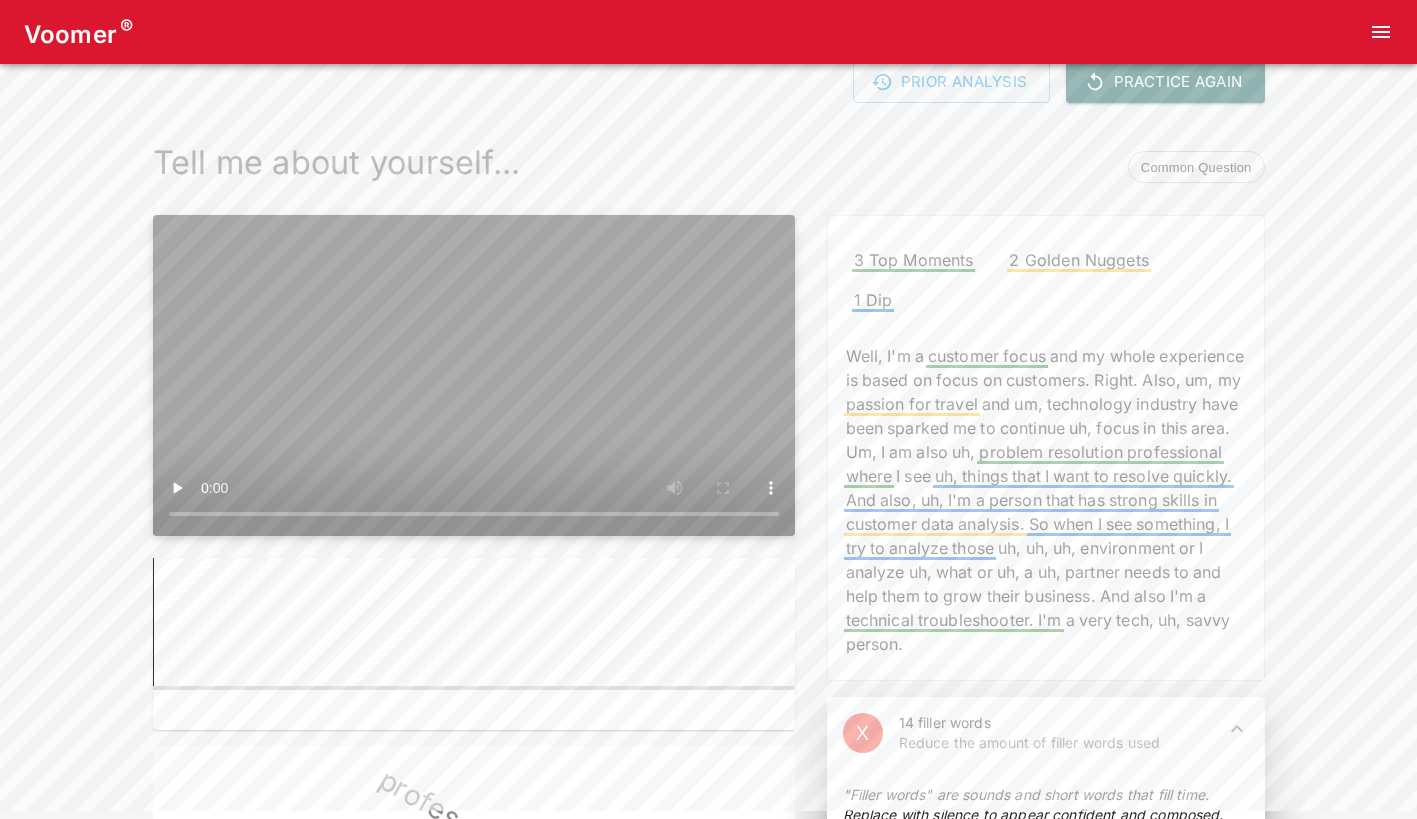 scroll, scrollTop: 0, scrollLeft: 0, axis: both 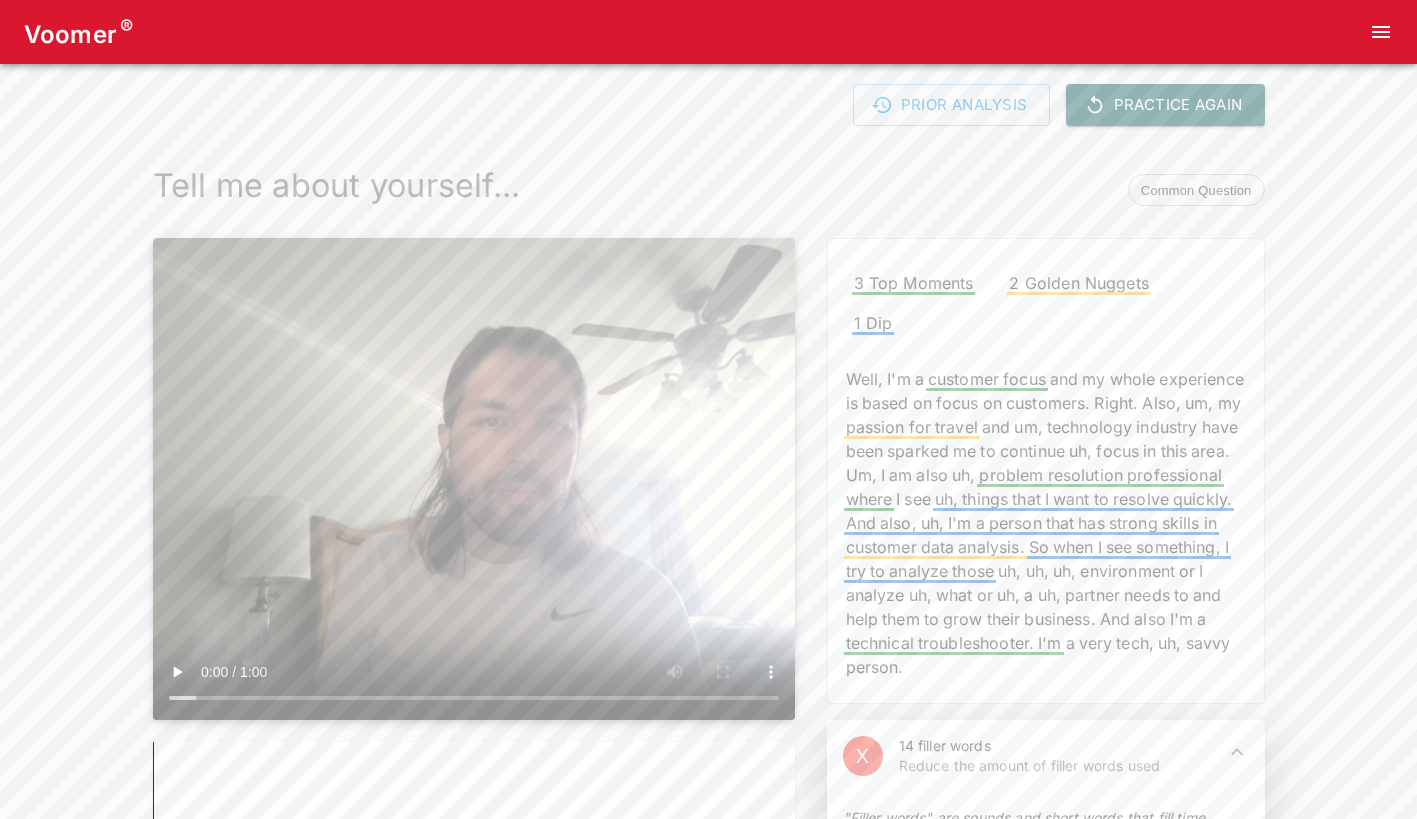 click on "Common Question" at bounding box center (1196, 191) 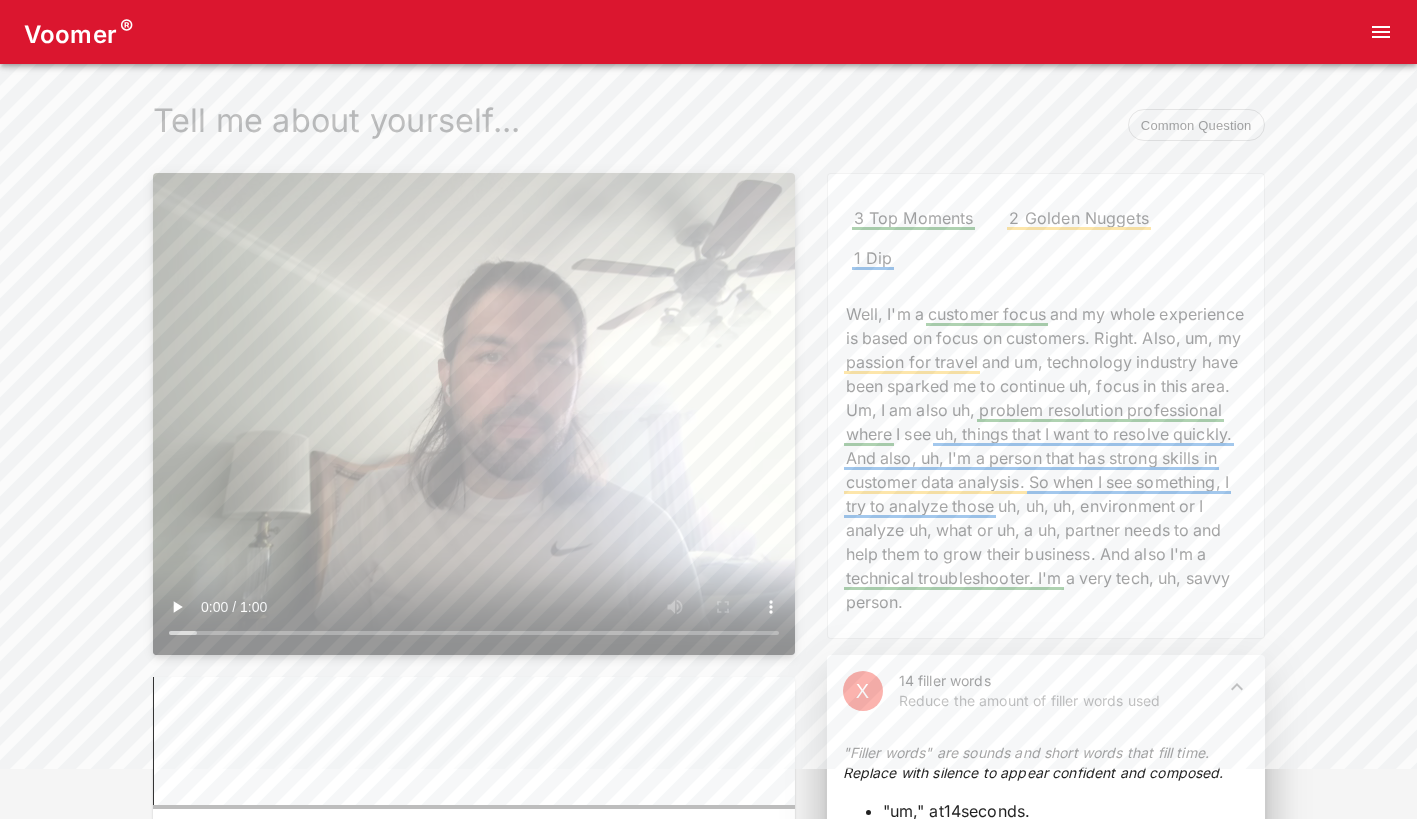 scroll, scrollTop: 0, scrollLeft: 0, axis: both 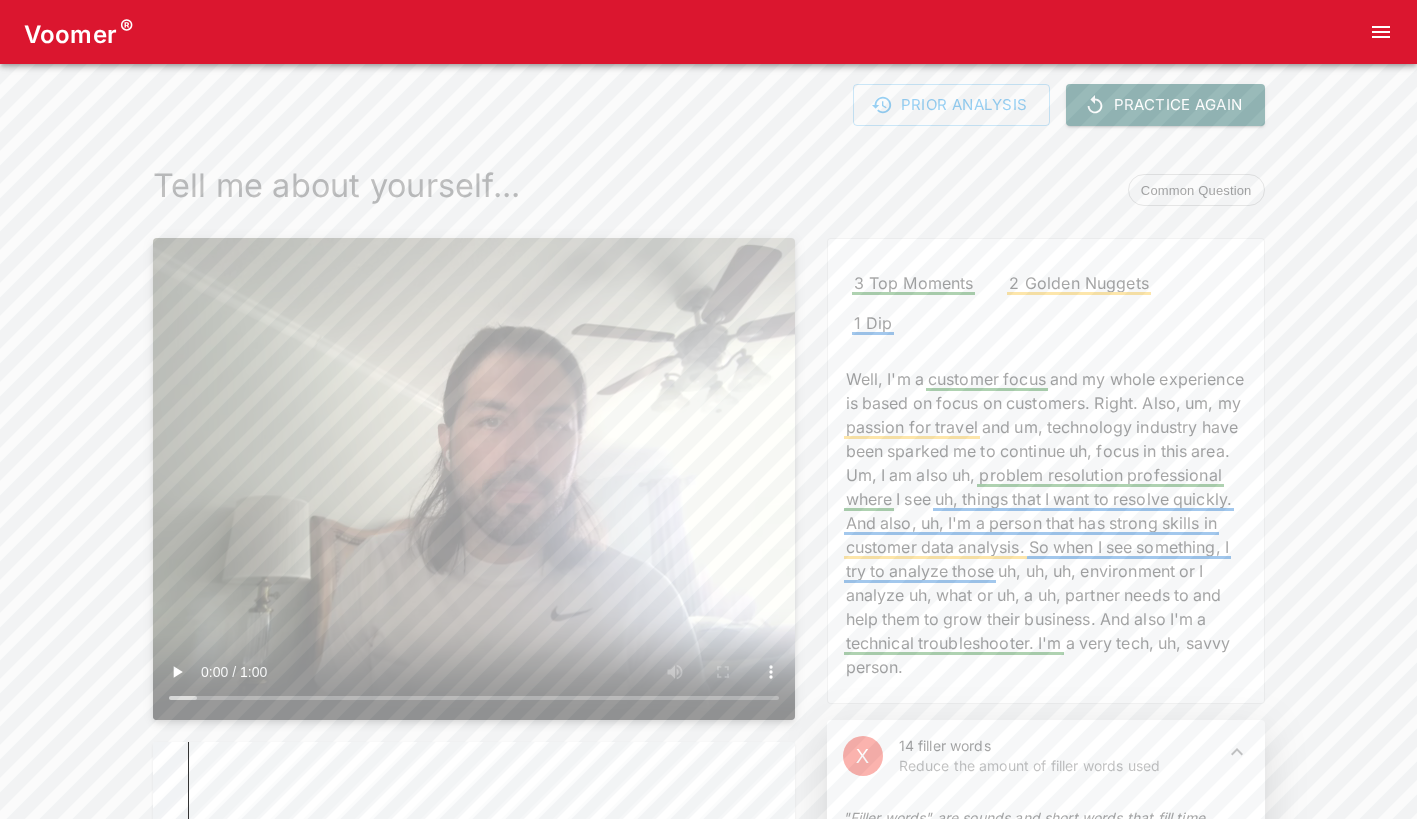 click on "Practice Again" at bounding box center (1165, 105) 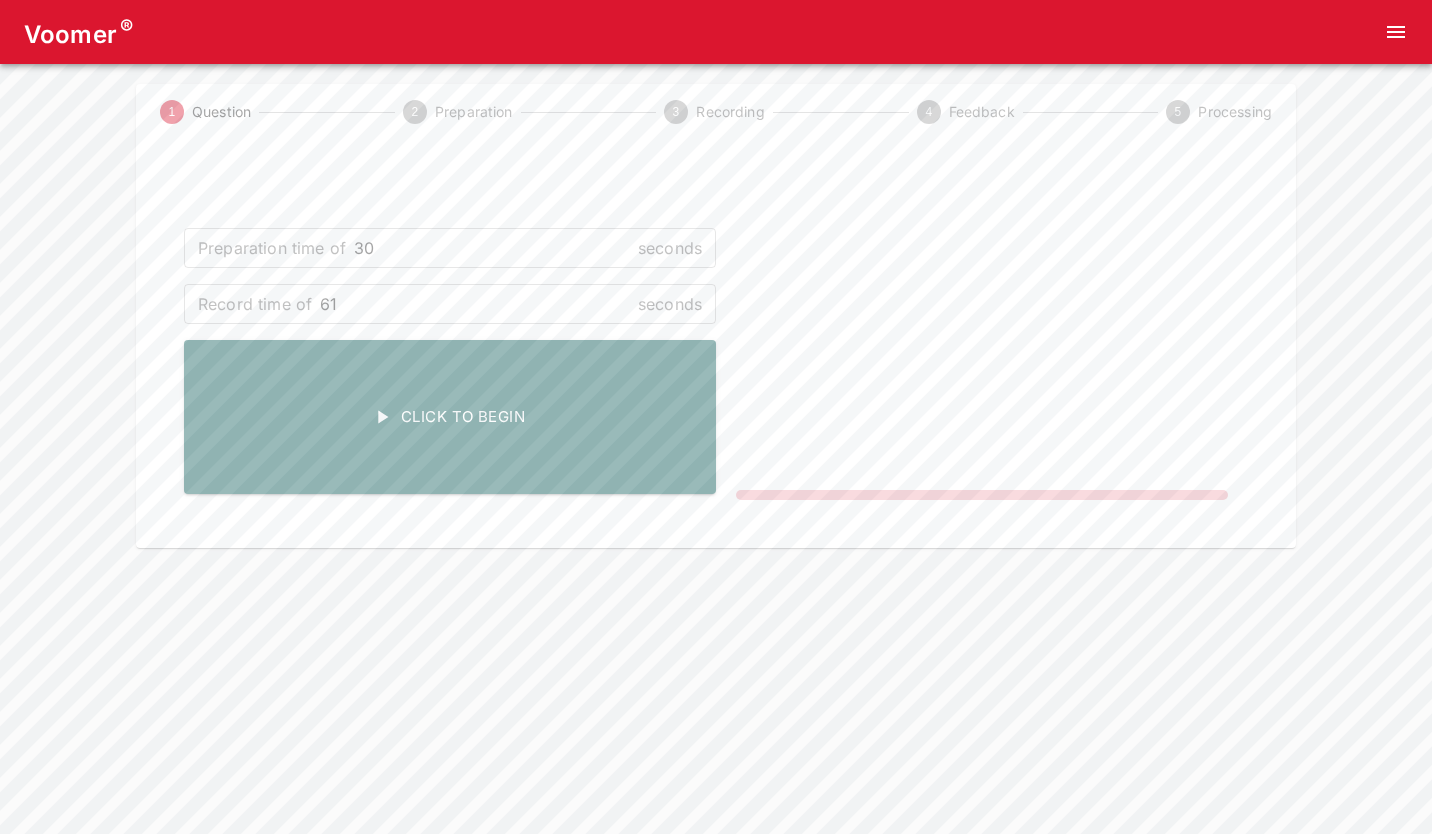 click on "61" at bounding box center [475, 304] 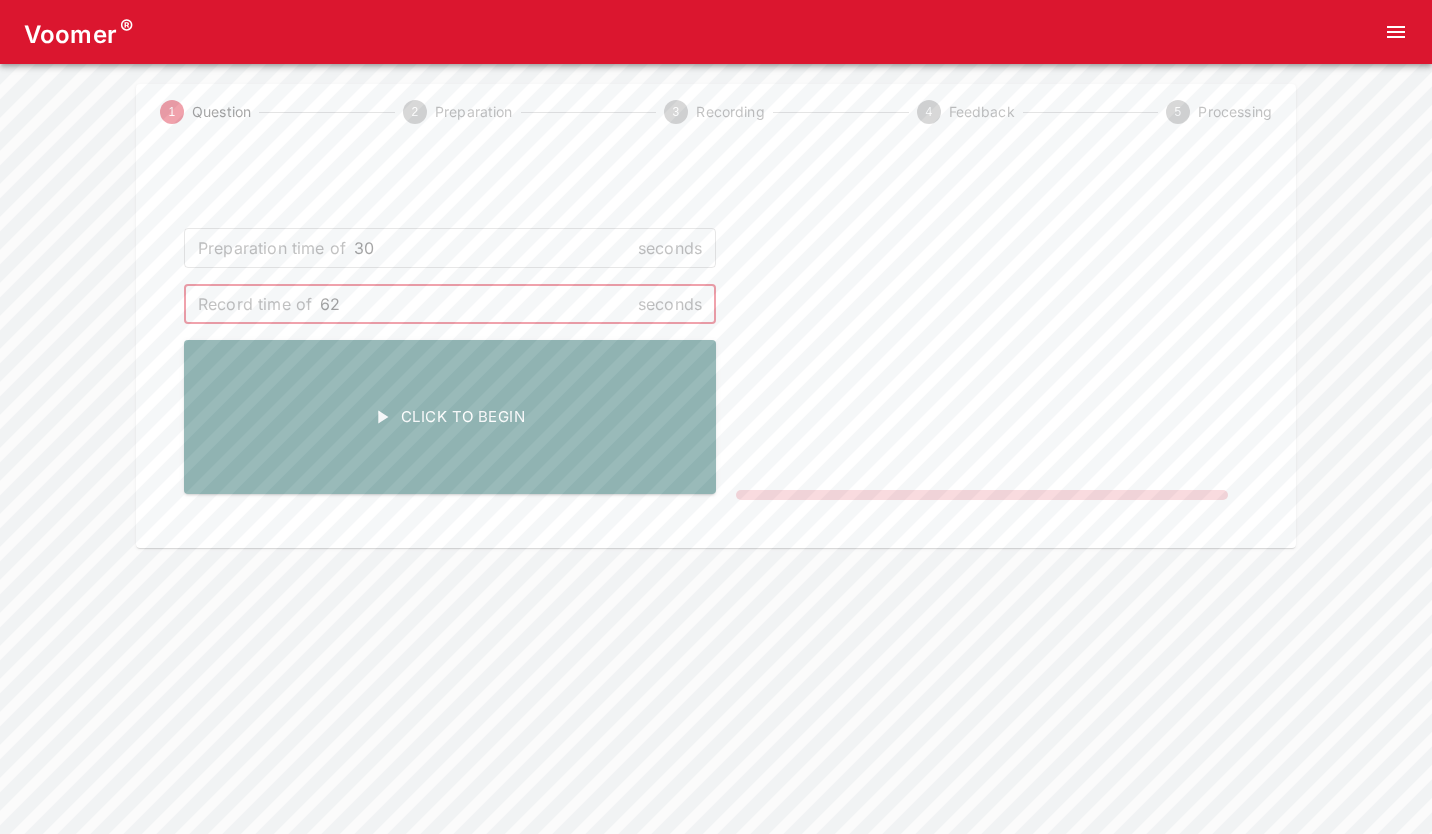 click on "62" at bounding box center (475, 304) 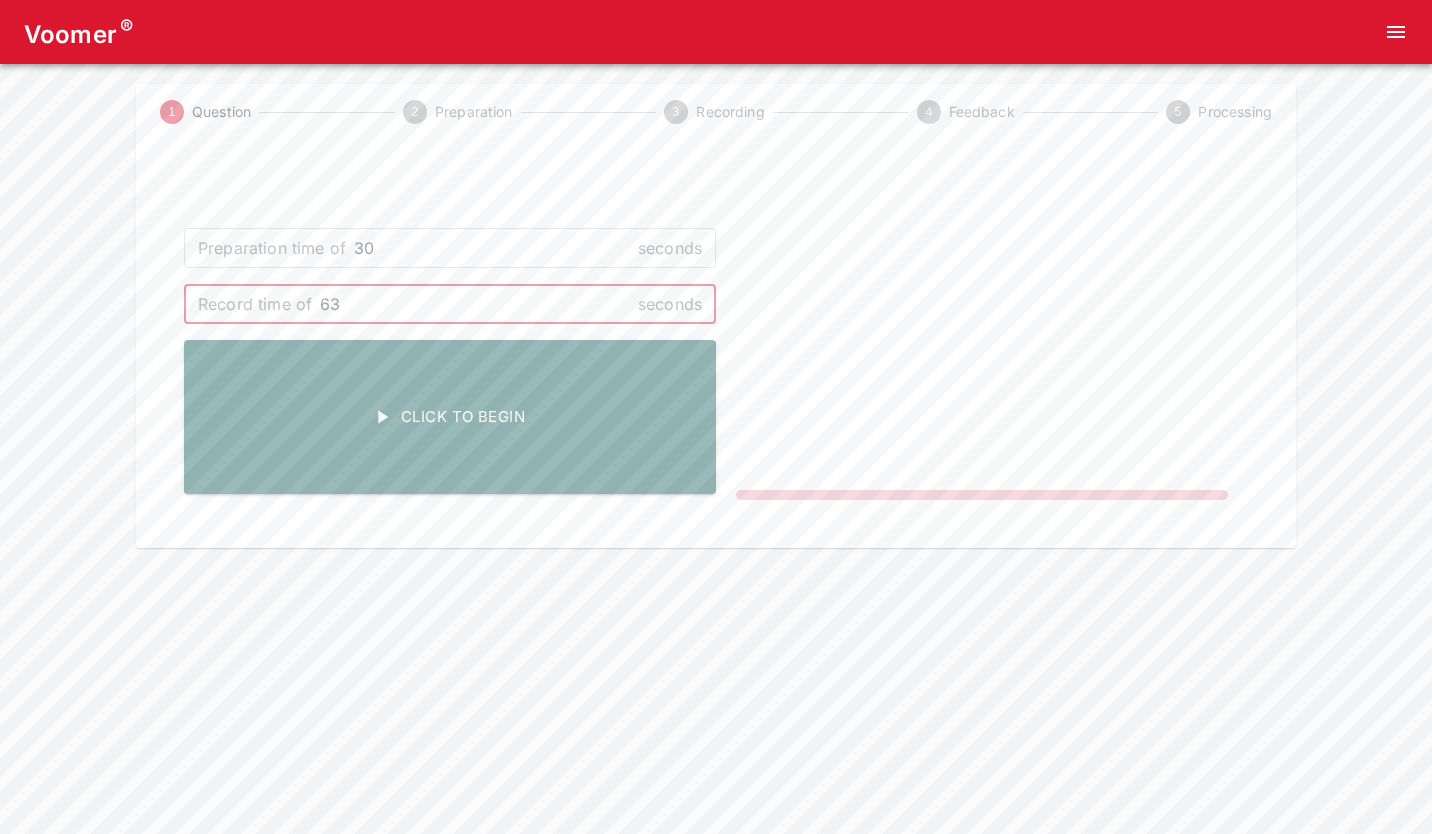 click on "63" at bounding box center (475, 304) 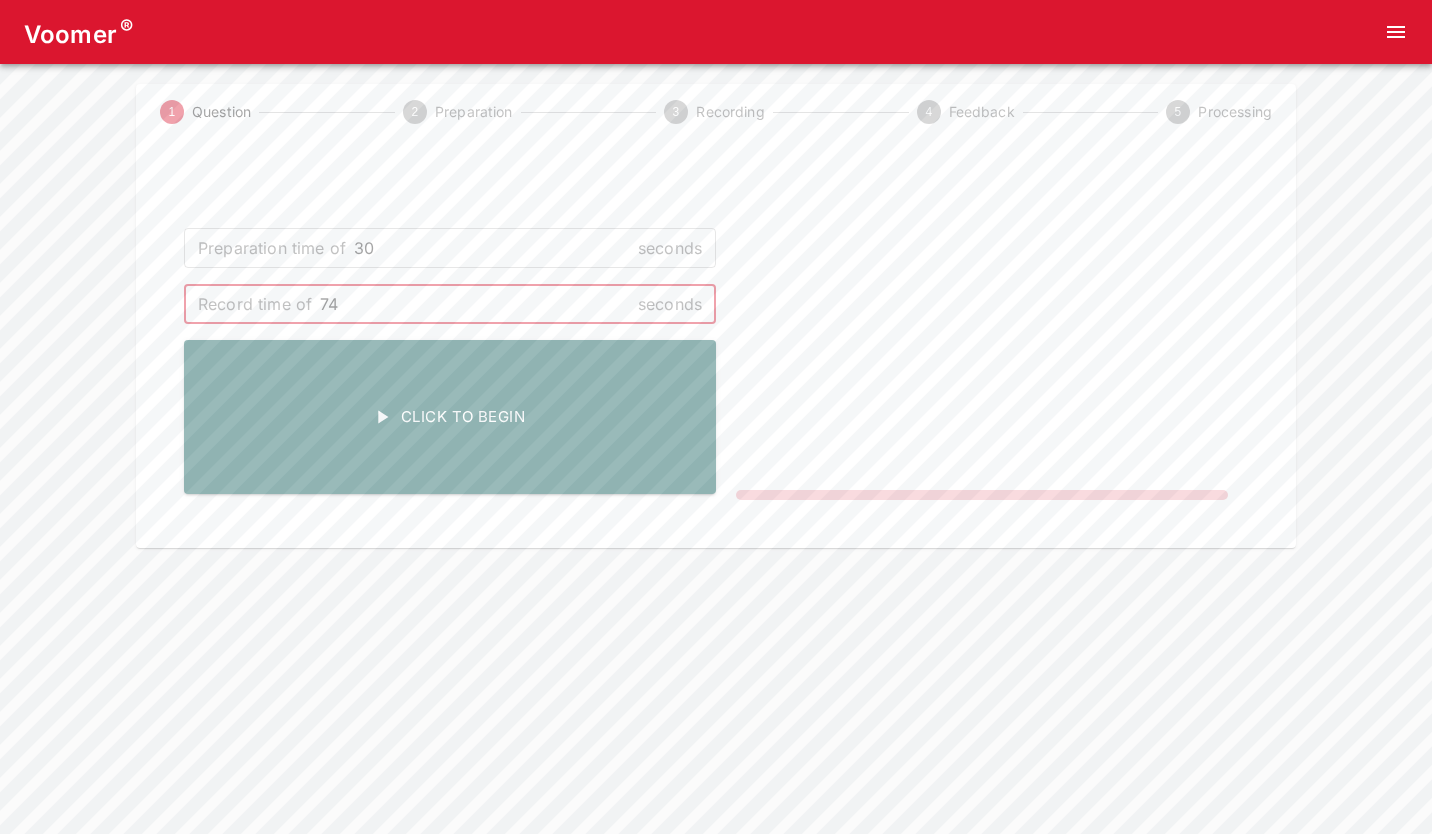 click on "74" at bounding box center (475, 304) 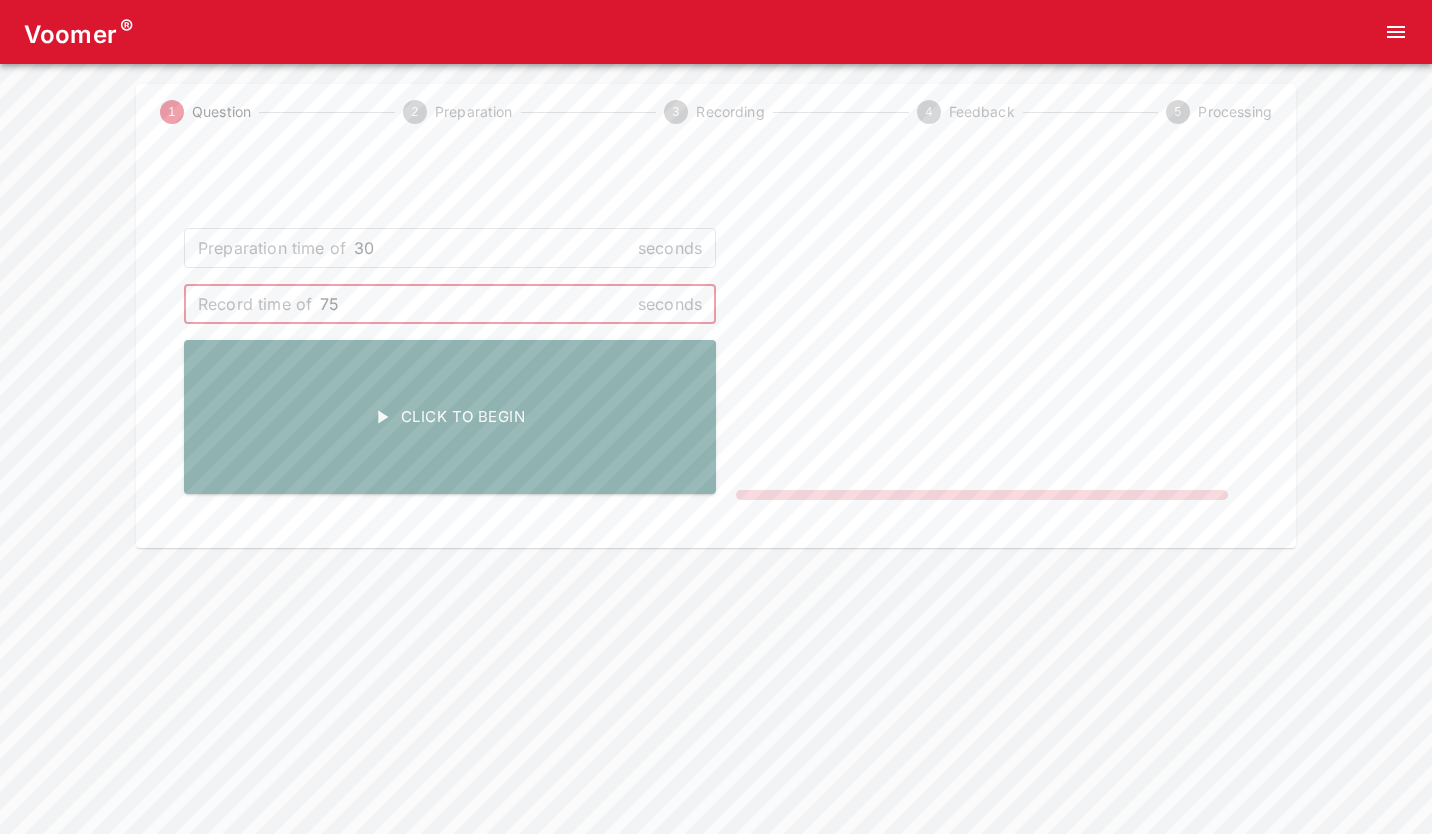 click on "75" at bounding box center (475, 304) 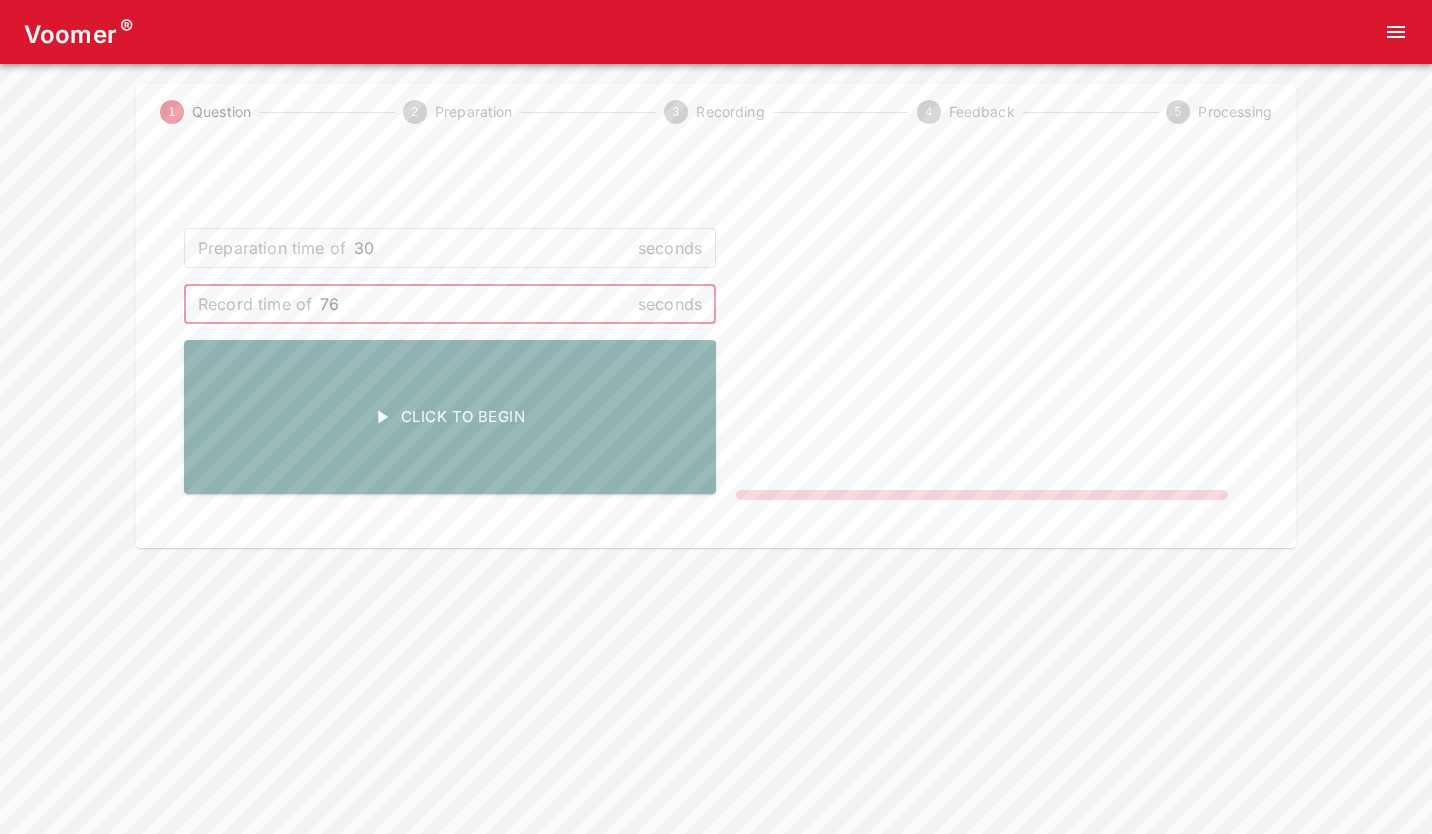 click on "76" at bounding box center [475, 304] 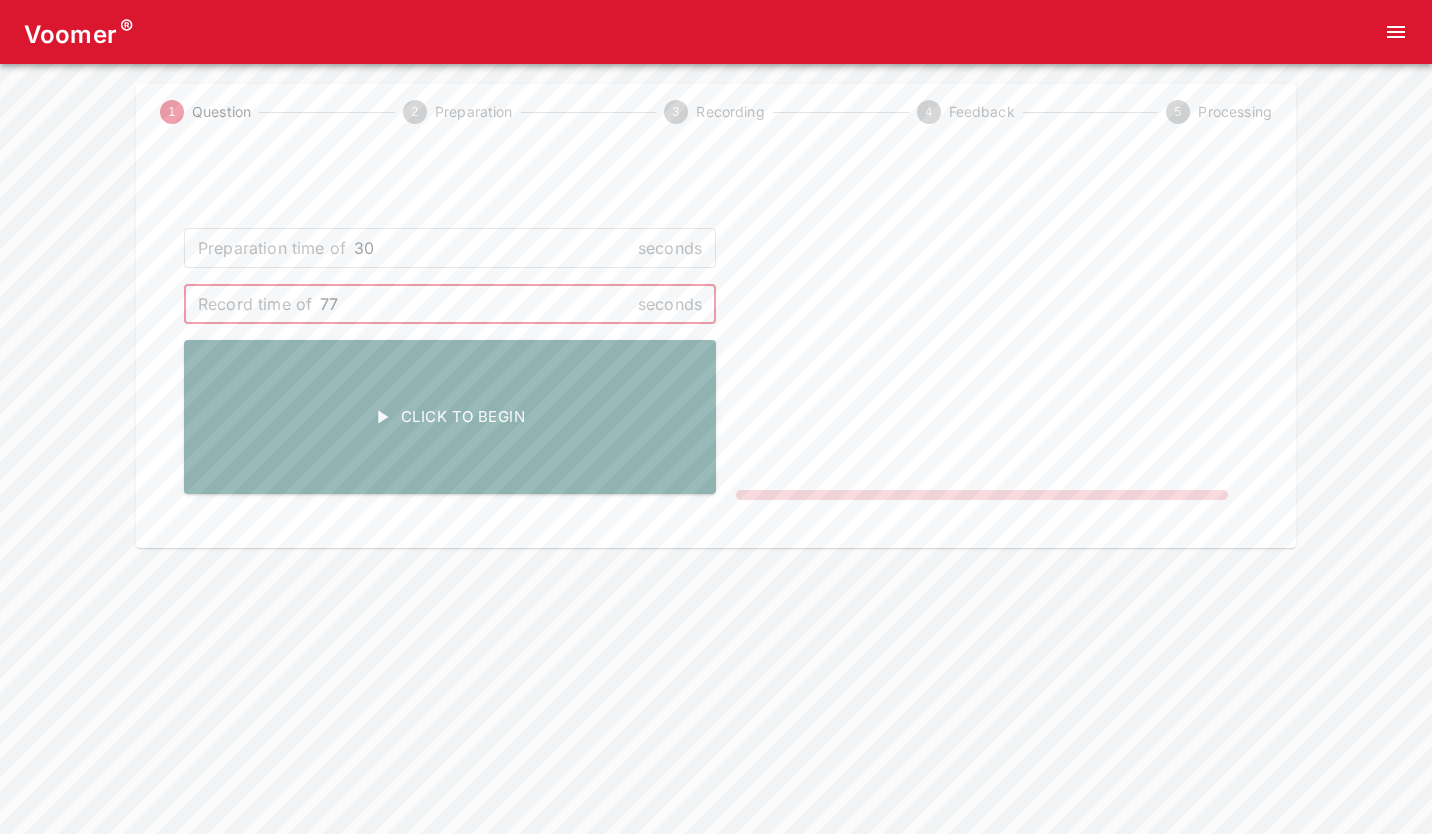 click on "77" at bounding box center (475, 304) 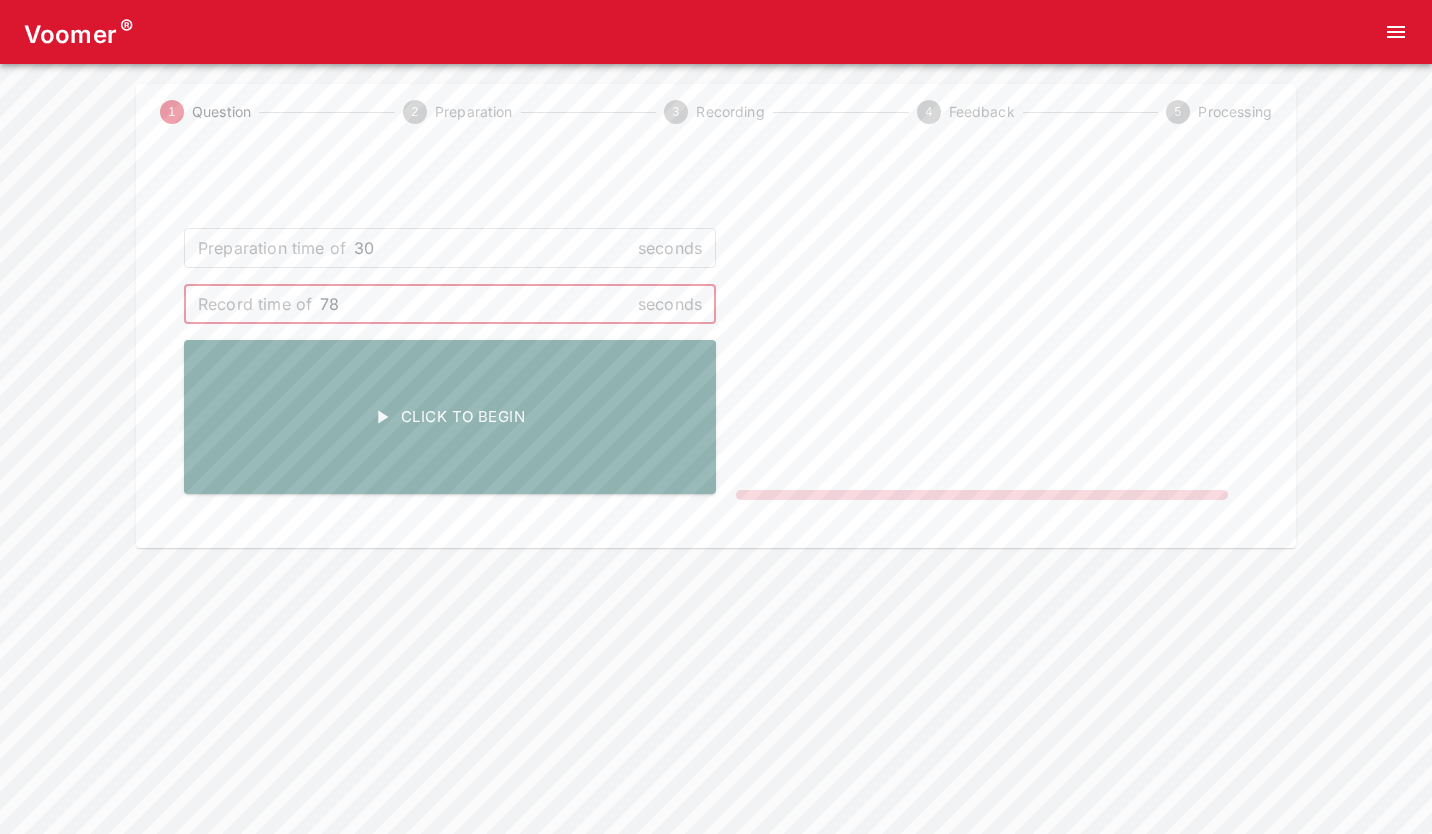 click on "78" at bounding box center (475, 304) 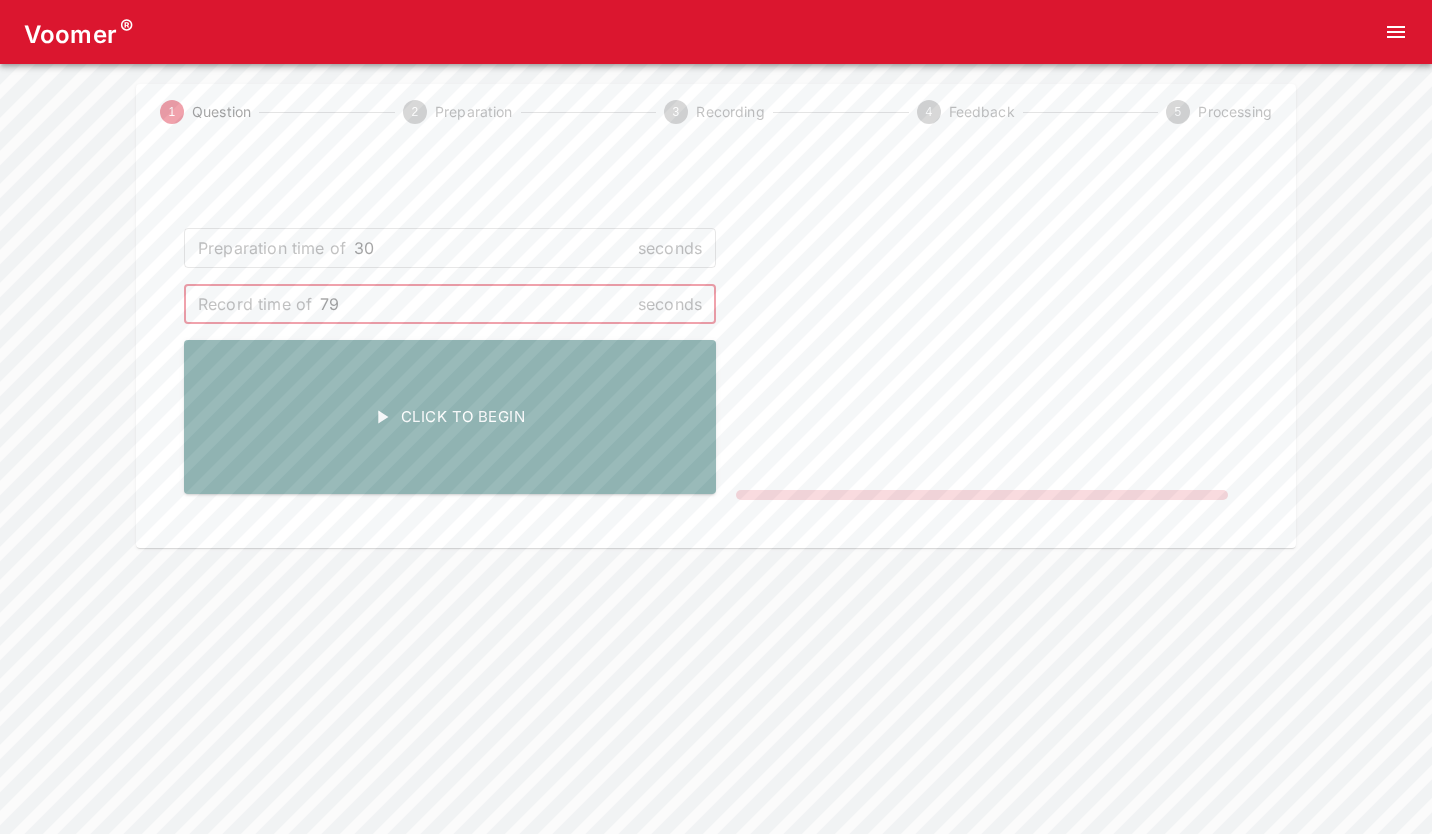 click on "79" at bounding box center (475, 304) 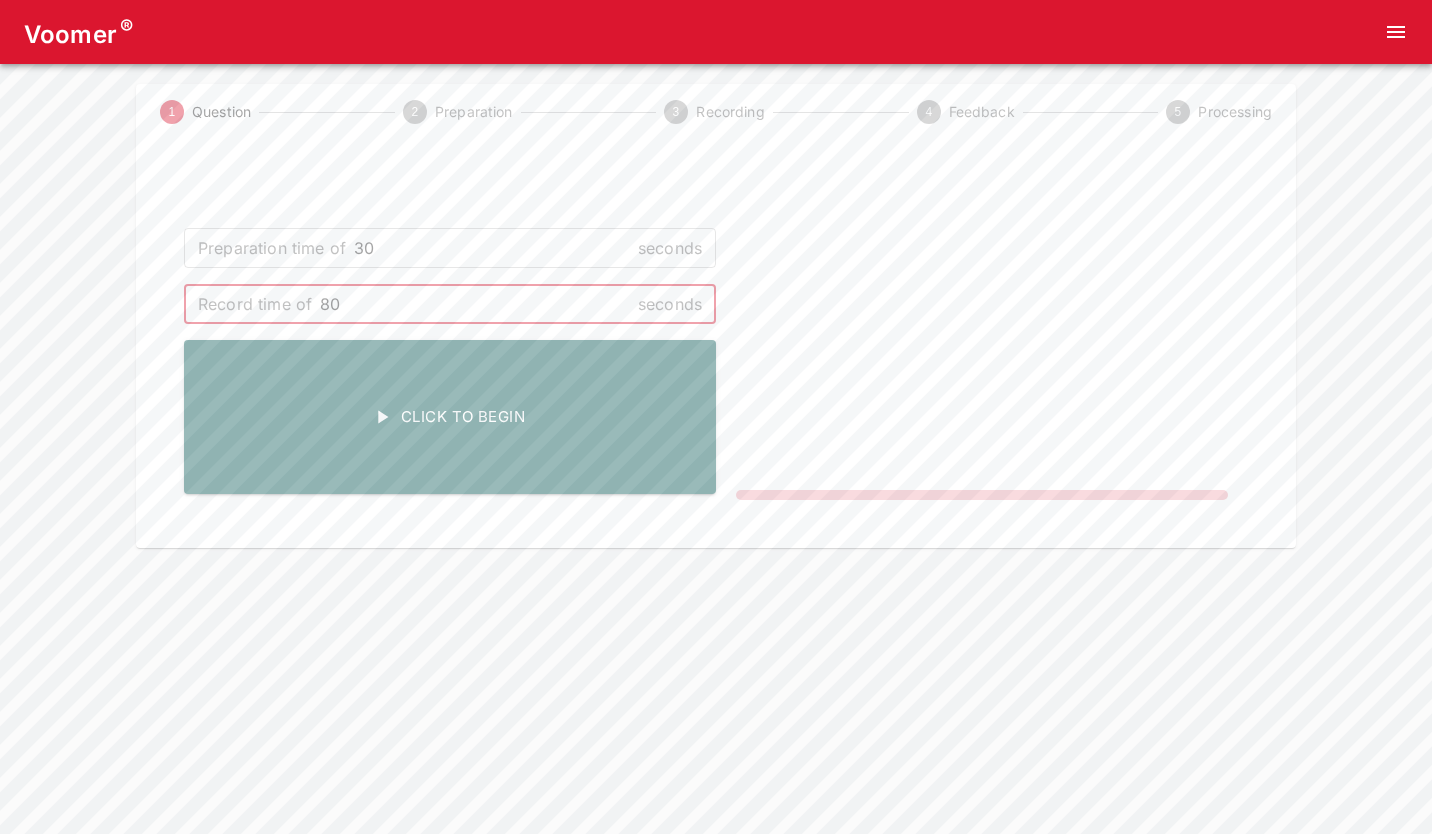 type on "80" 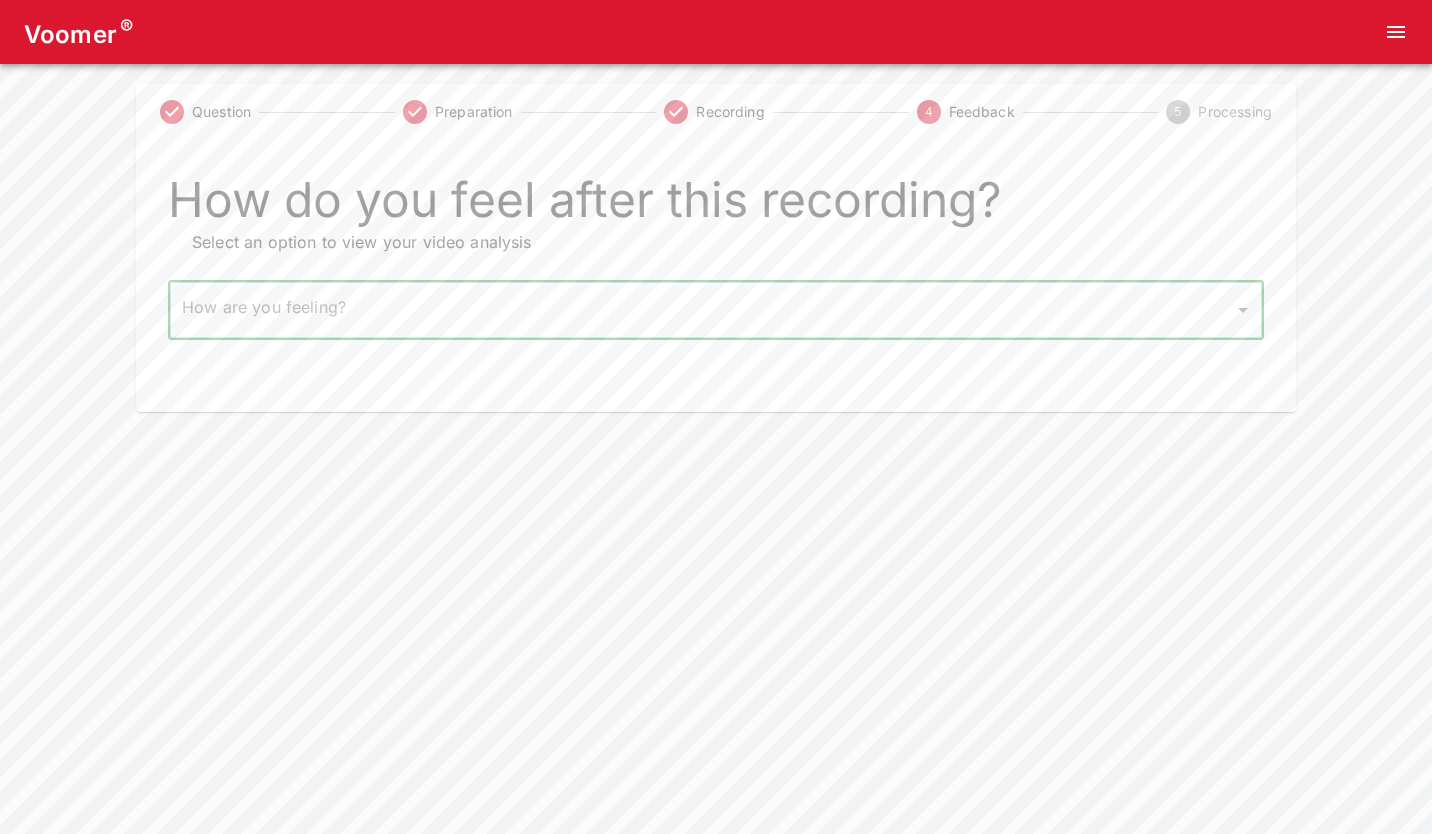 click on "Voomer ® Question Preparation Recording 4 Feedback 5 Processing How do you feel after this recording? Select an option to view your video analysis How are you feeling? ​ How are you feeling? Home Analysis Tokens: 0 Pricing Log Out" at bounding box center [716, 206] 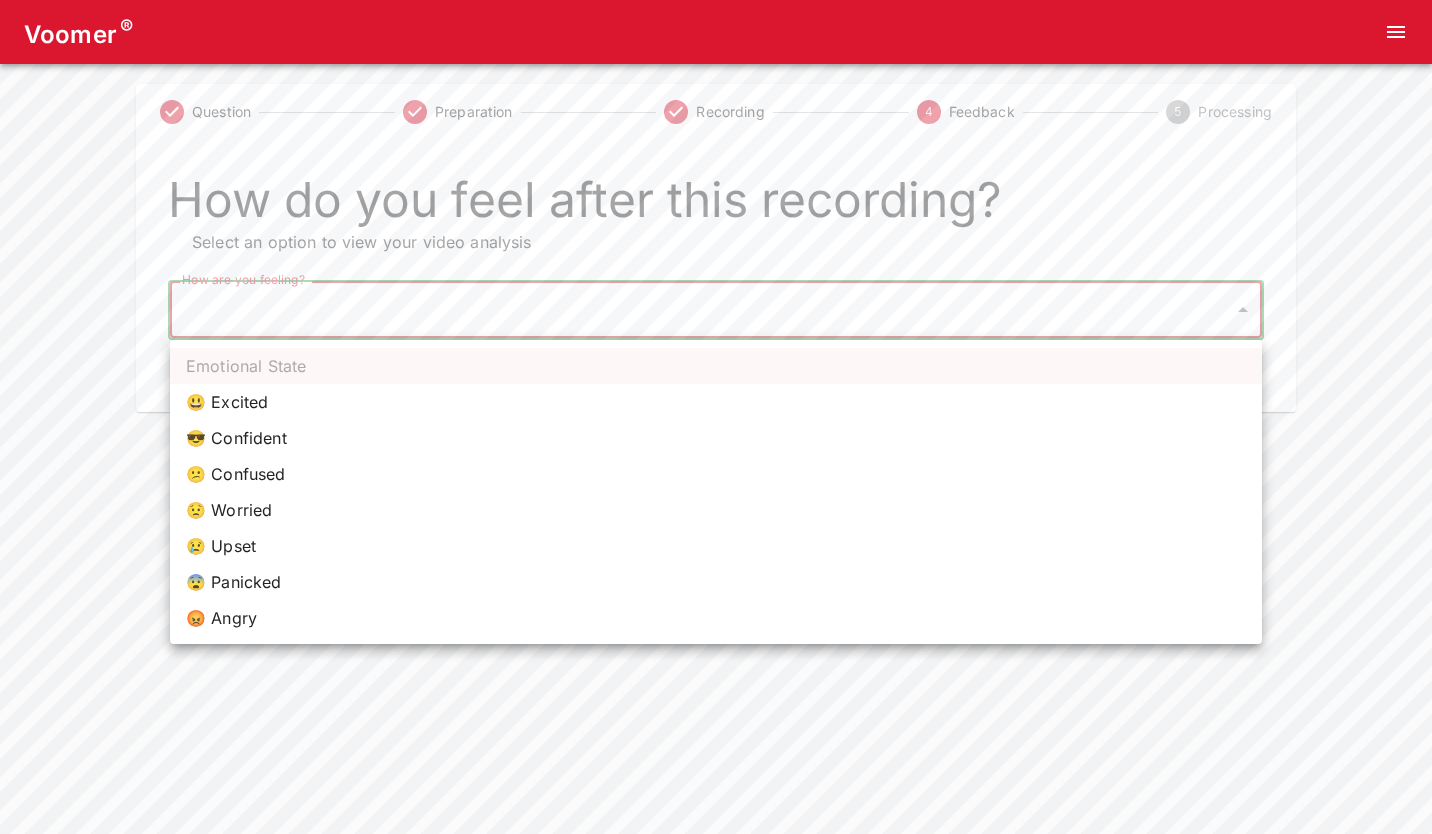 click on "😎 Confident" at bounding box center (716, 438) 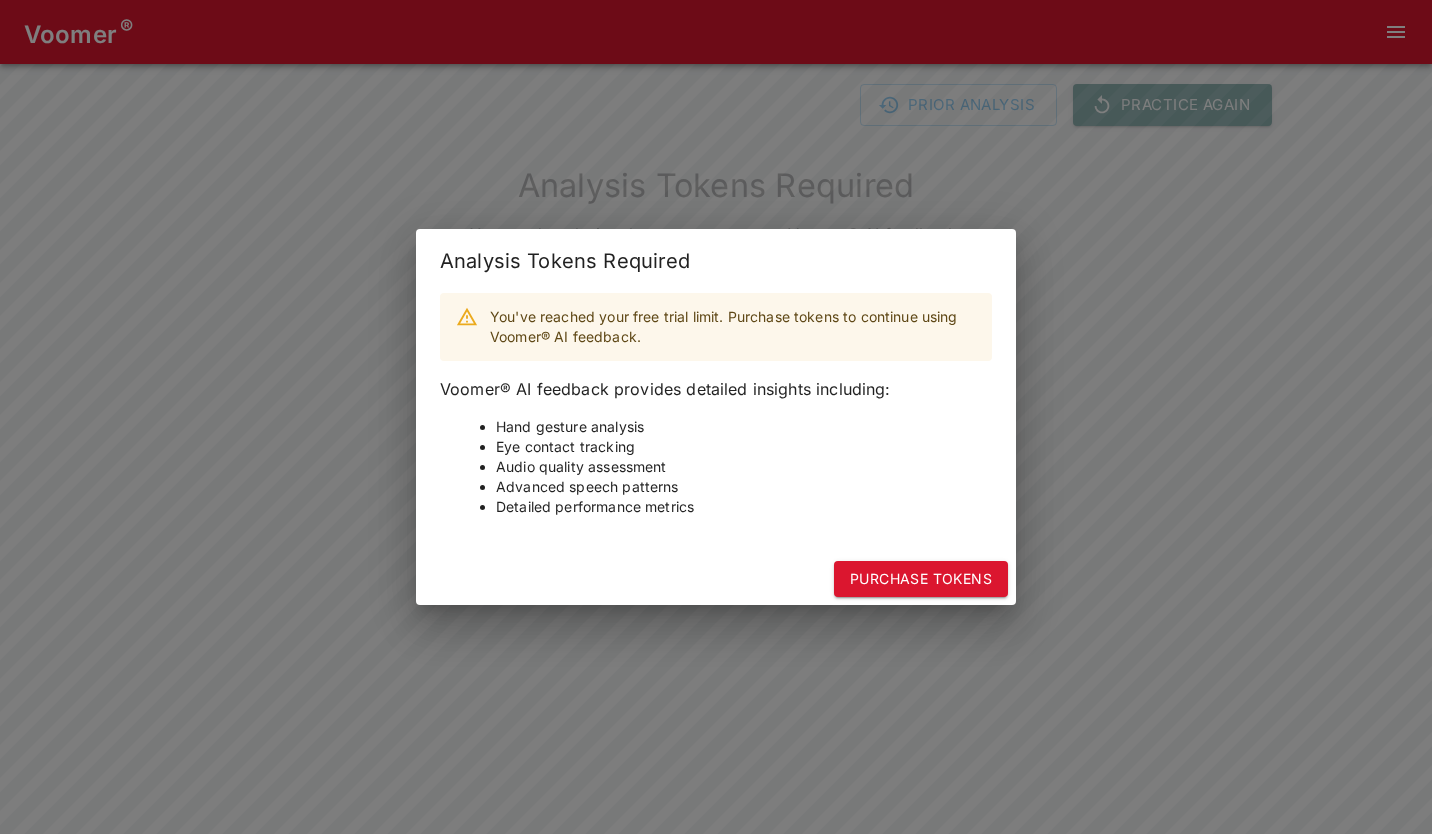 click on "Purchase Tokens" at bounding box center [921, 579] 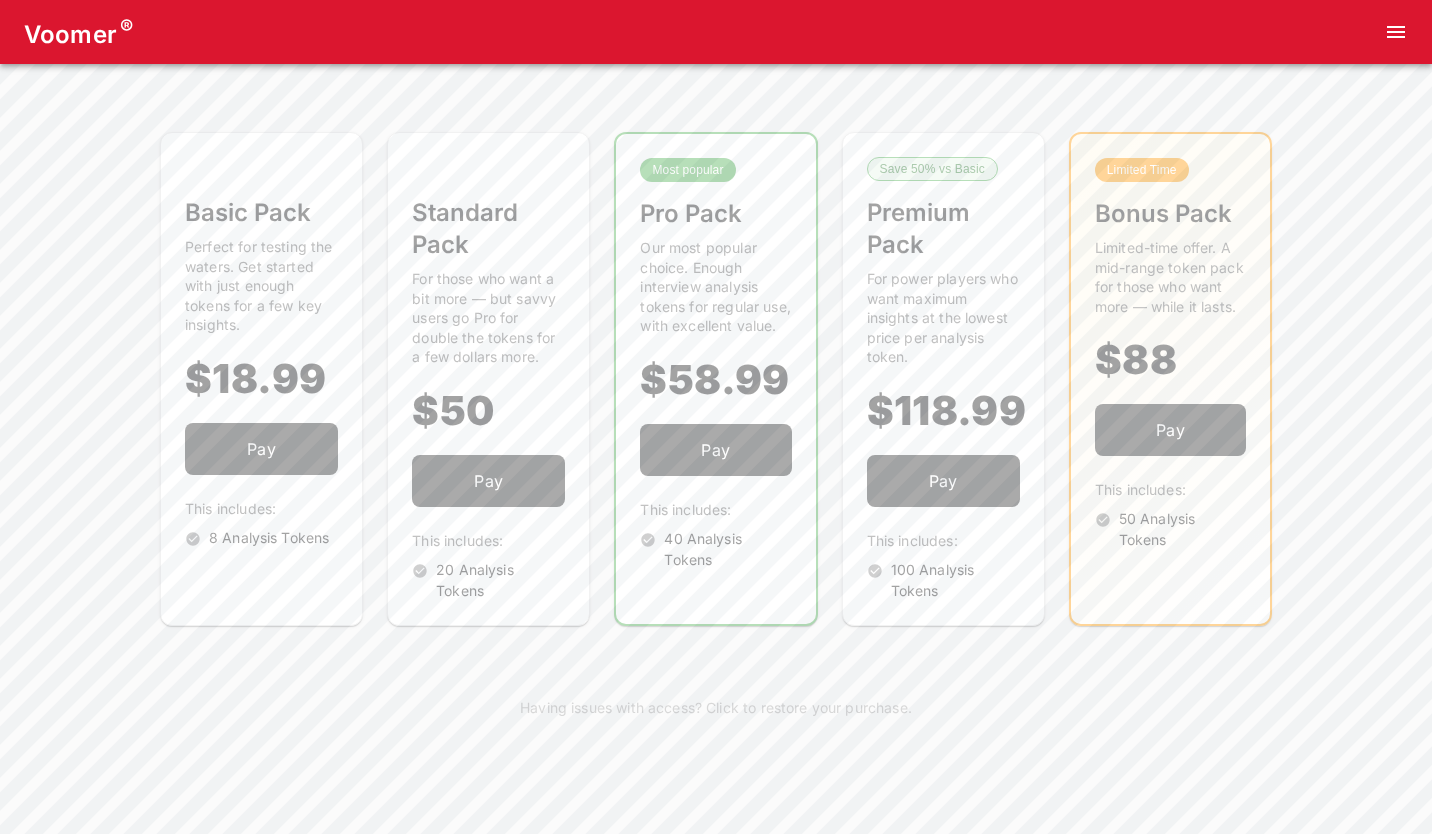 click on "Having issues with access? Click to restore your purchase." at bounding box center [716, 696] 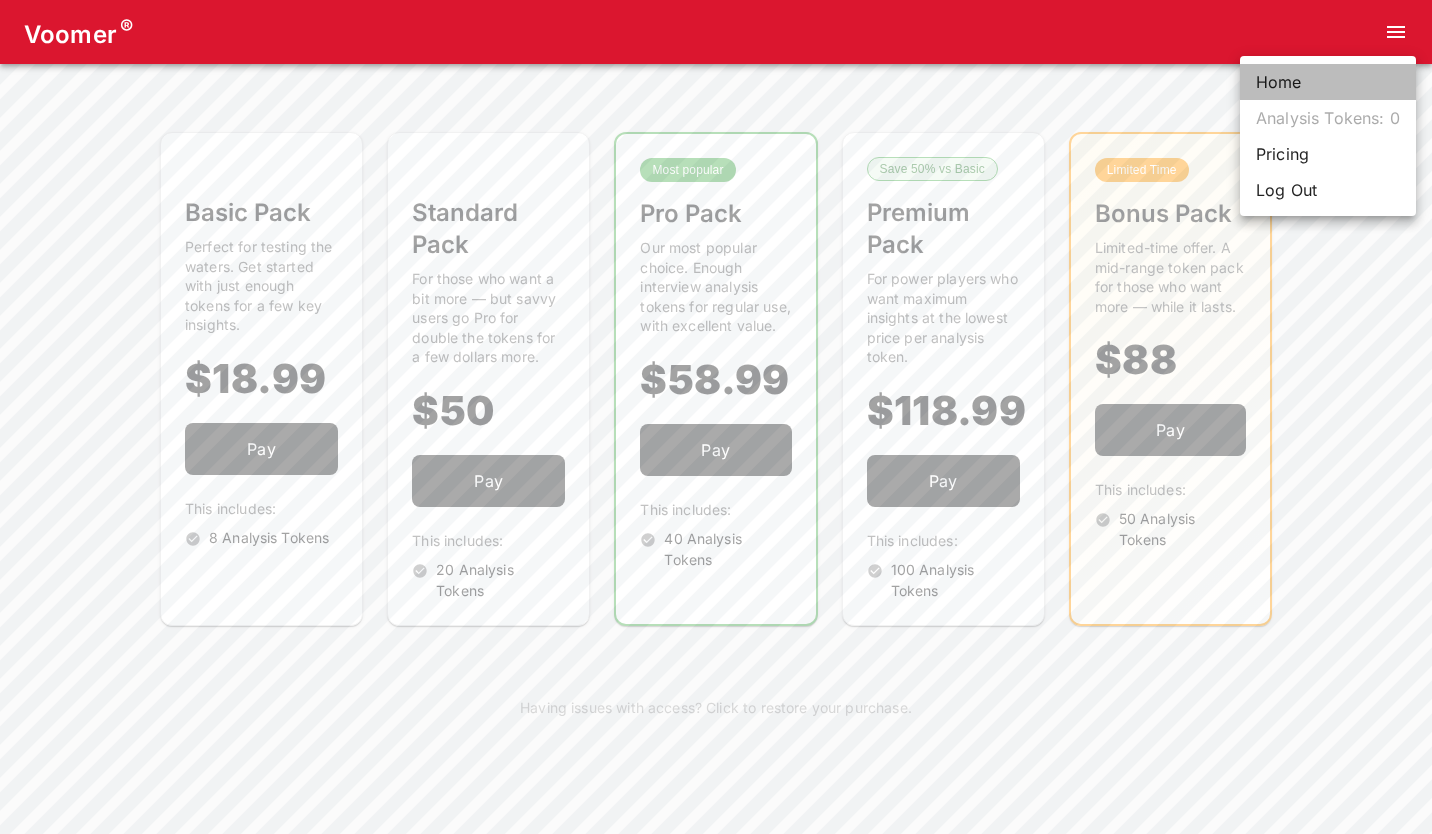 click on "Home" at bounding box center (1328, 82) 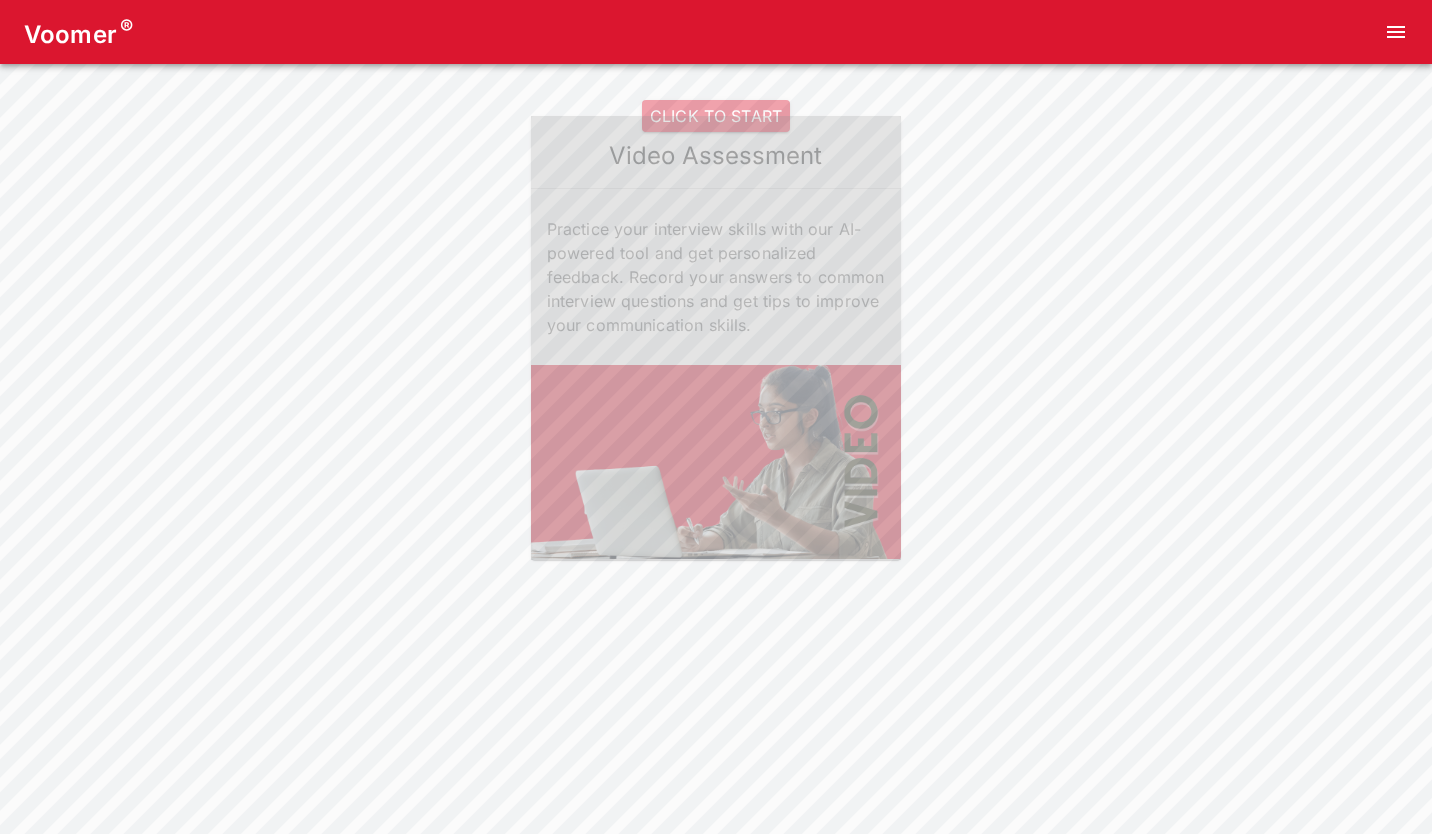 click on "CLICK TO START" at bounding box center [716, 116] 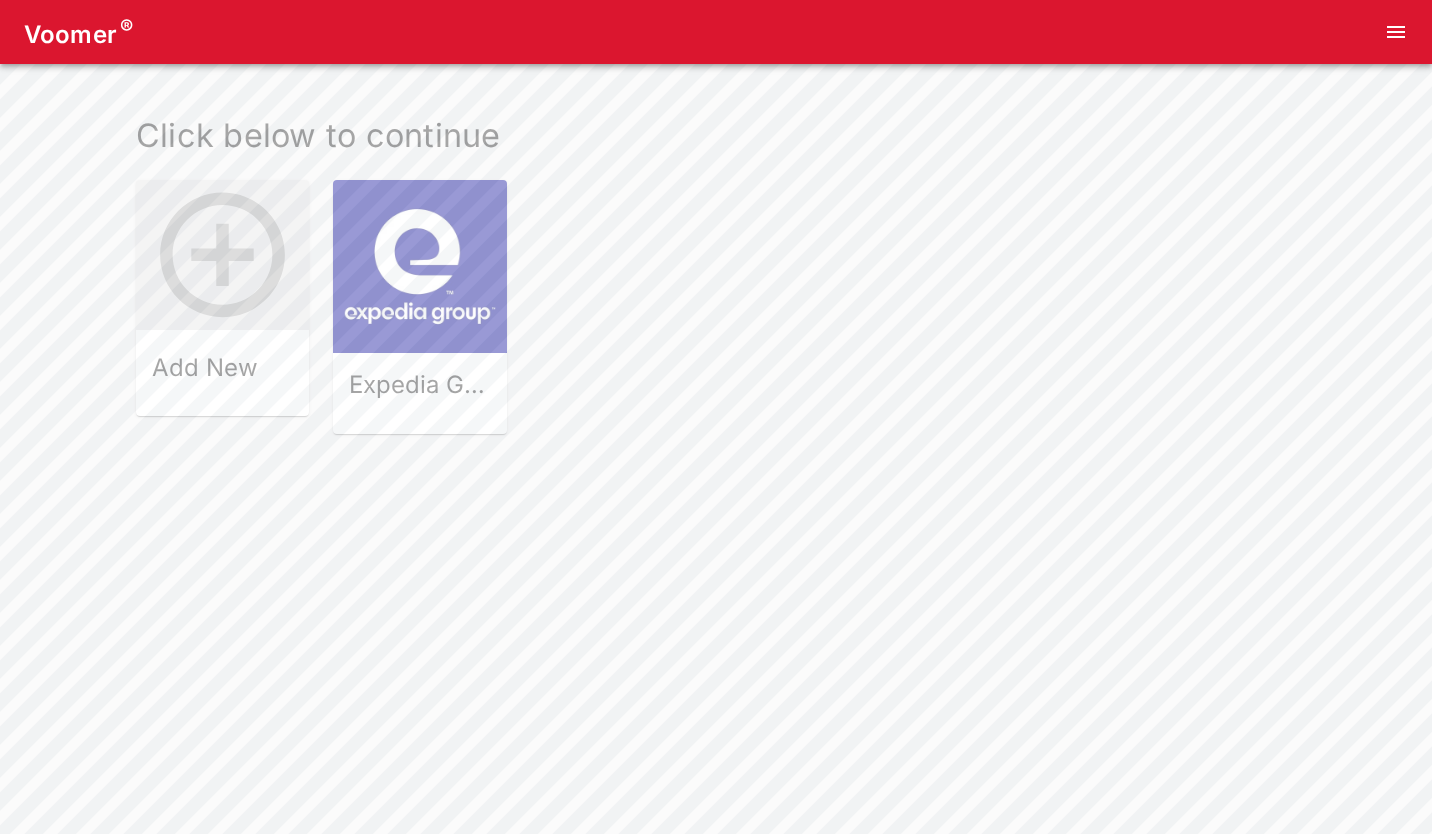click at bounding box center [419, 266] 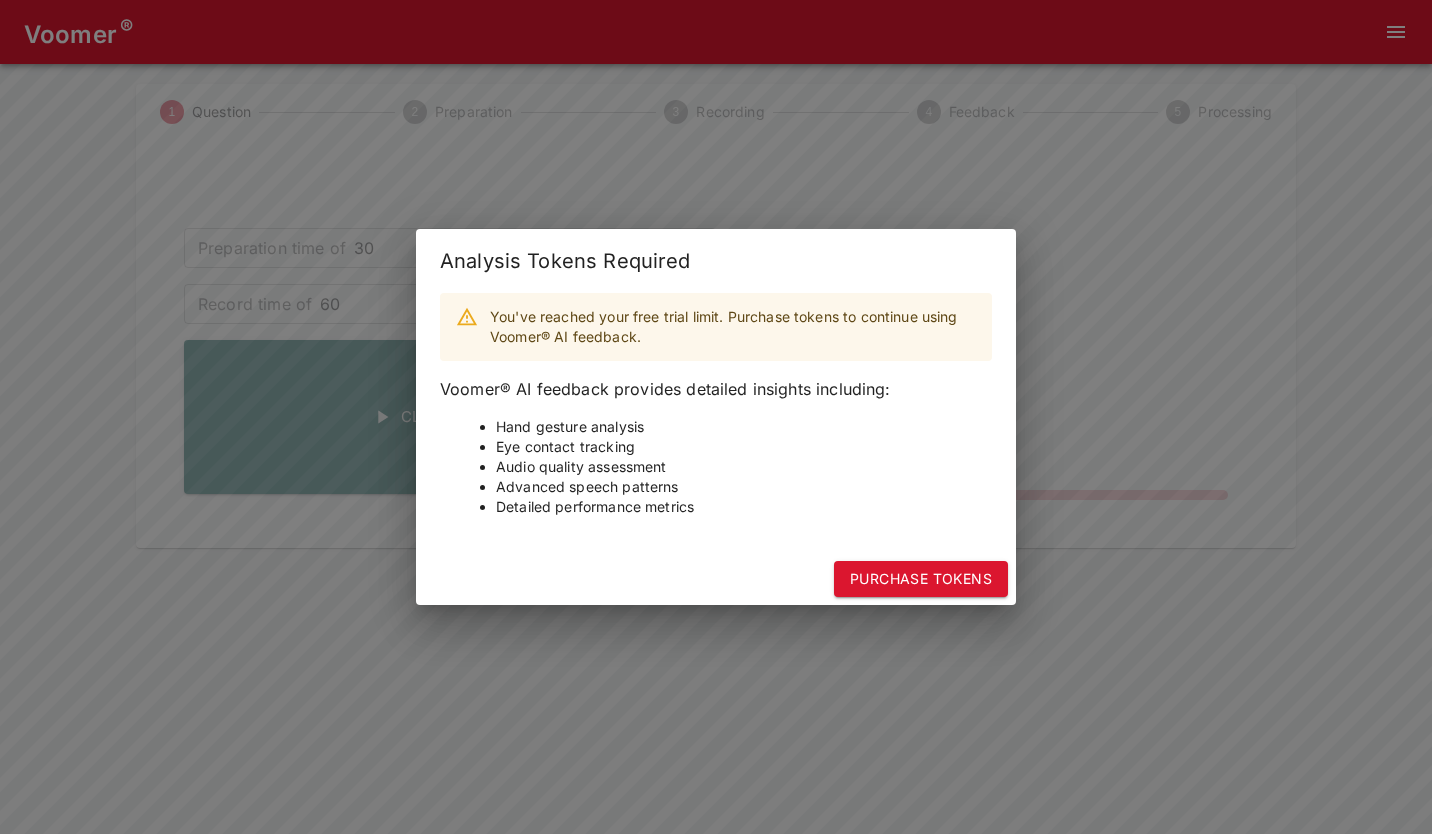 click on "Analysis Tokens Required You've reached your free trial limit. Purchase tokens to continue using Voomer® AI feedback. Voomer® AI feedback provides detailed insights including: Hand gesture analysis Eye contact tracking Audio quality assessment Advanced speech patterns Detailed performance metrics Purchase Tokens" at bounding box center (716, 417) 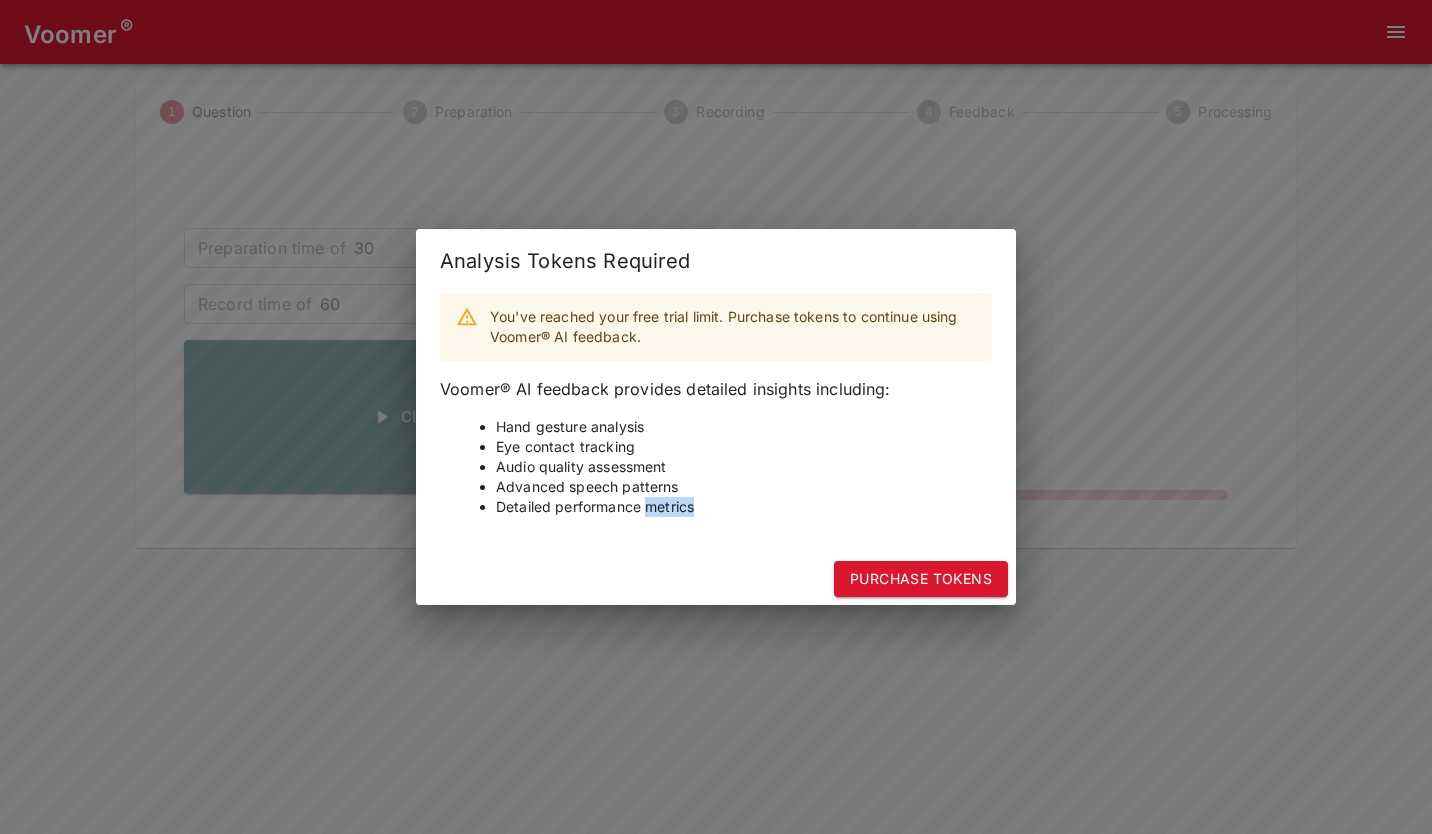 click on "Analysis Tokens Required You've reached your free trial limit. Purchase tokens to continue using Voomer® AI feedback. Voomer® AI feedback provides detailed insights including: Hand gesture analysis Eye contact tracking Audio quality assessment Advanced speech patterns Detailed performance metrics Purchase Tokens" at bounding box center [716, 417] 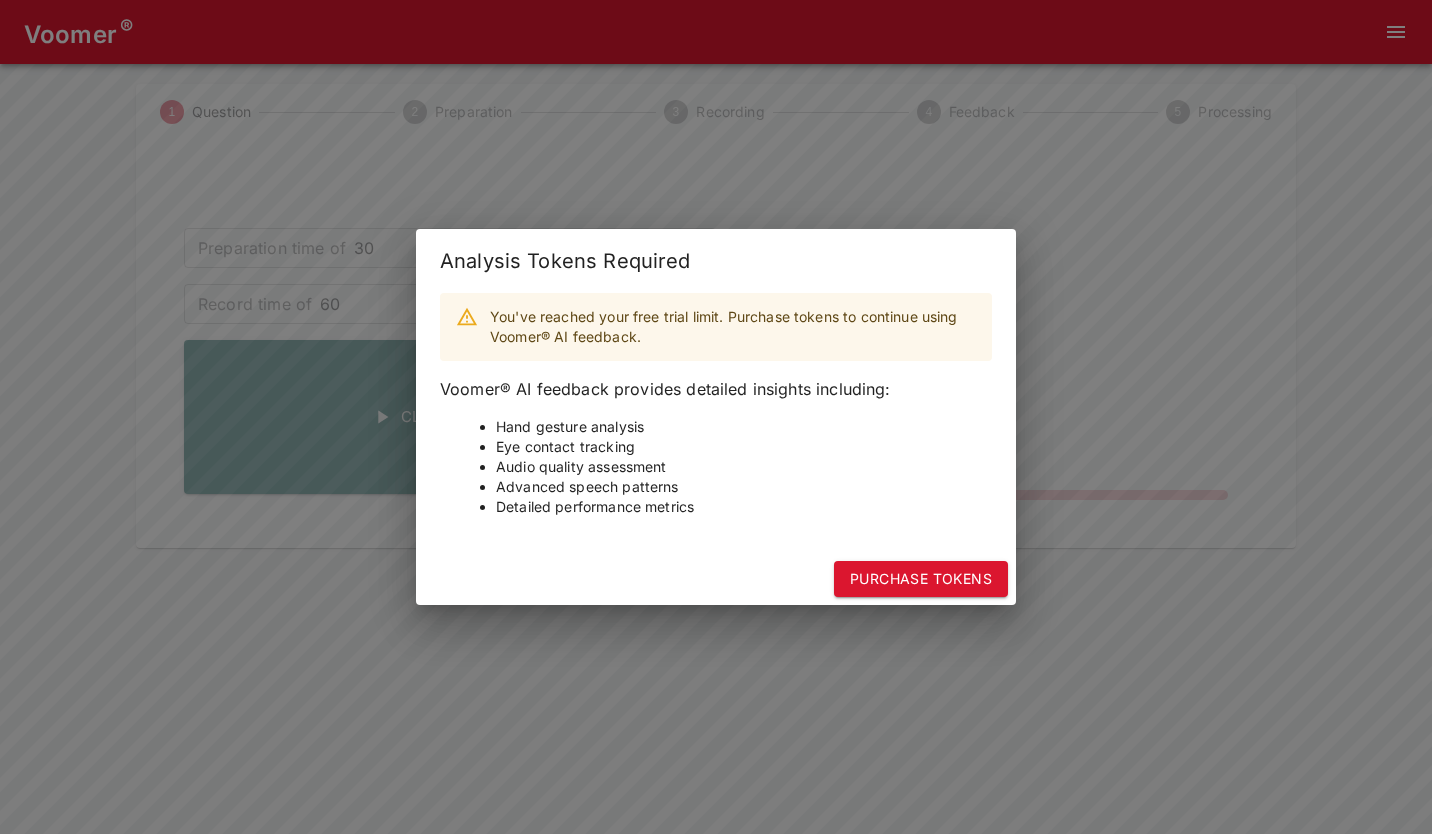 click on "Analysis Tokens Required You've reached your free trial limit. Purchase tokens to continue using Voomer® AI feedback. Voomer® AI feedback provides detailed insights including: Hand gesture analysis Eye contact tracking Audio quality assessment Advanced speech patterns Detailed performance metrics Purchase Tokens" at bounding box center (716, 417) 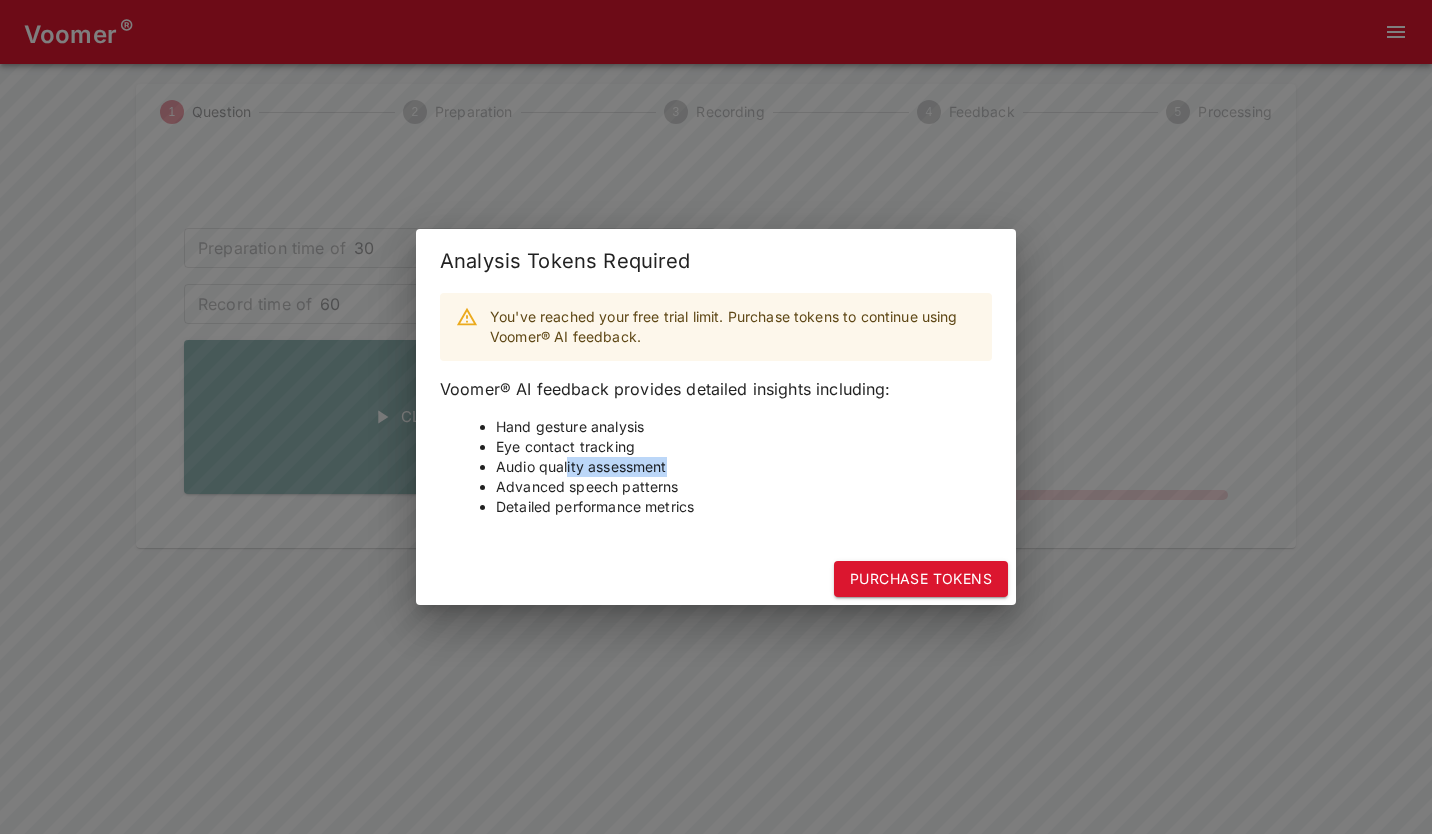 drag, startPoint x: 569, startPoint y: 459, endPoint x: 746, endPoint y: 456, distance: 177.02542 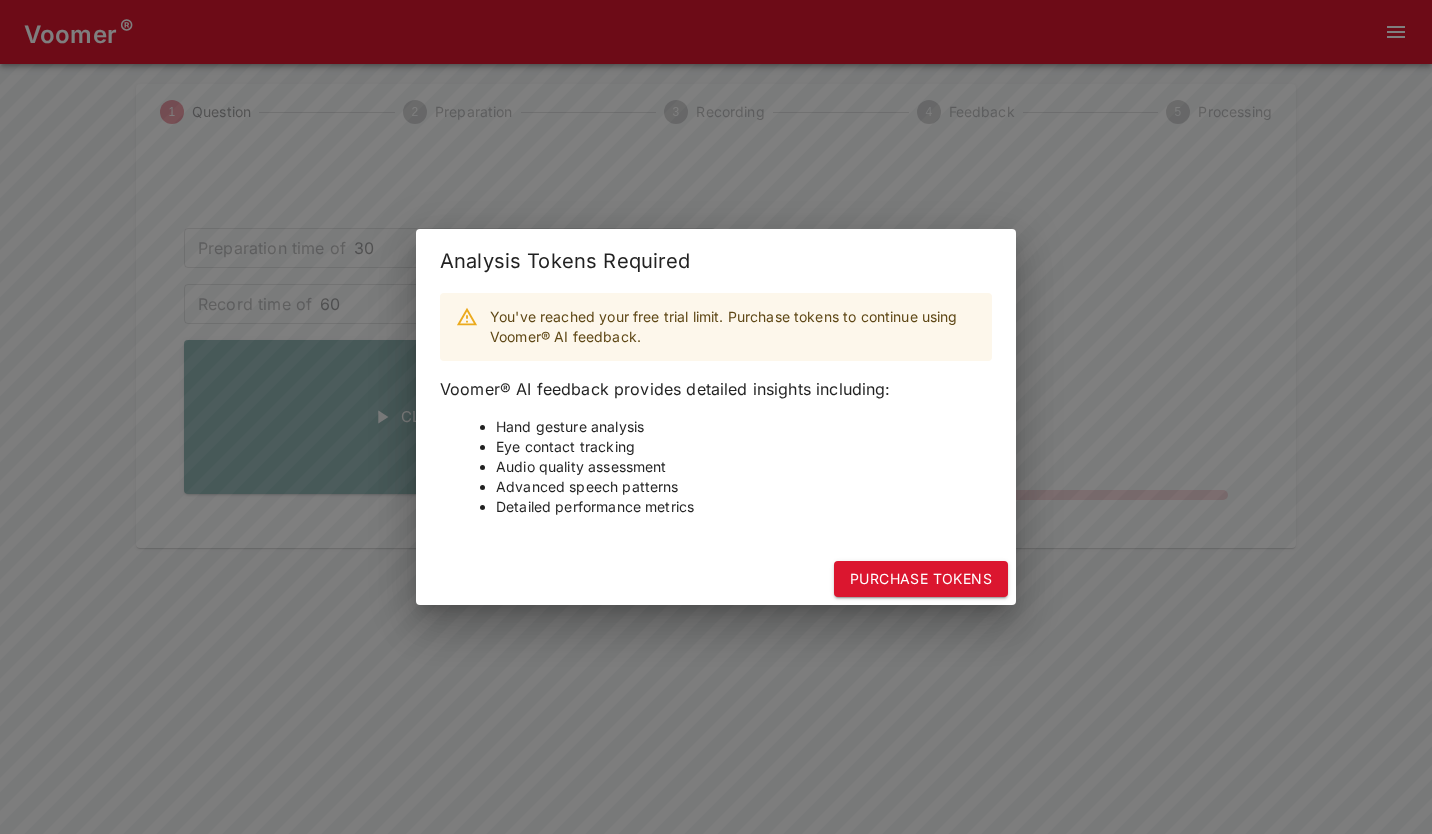 click on "Advanced speech patterns" at bounding box center (744, 487) 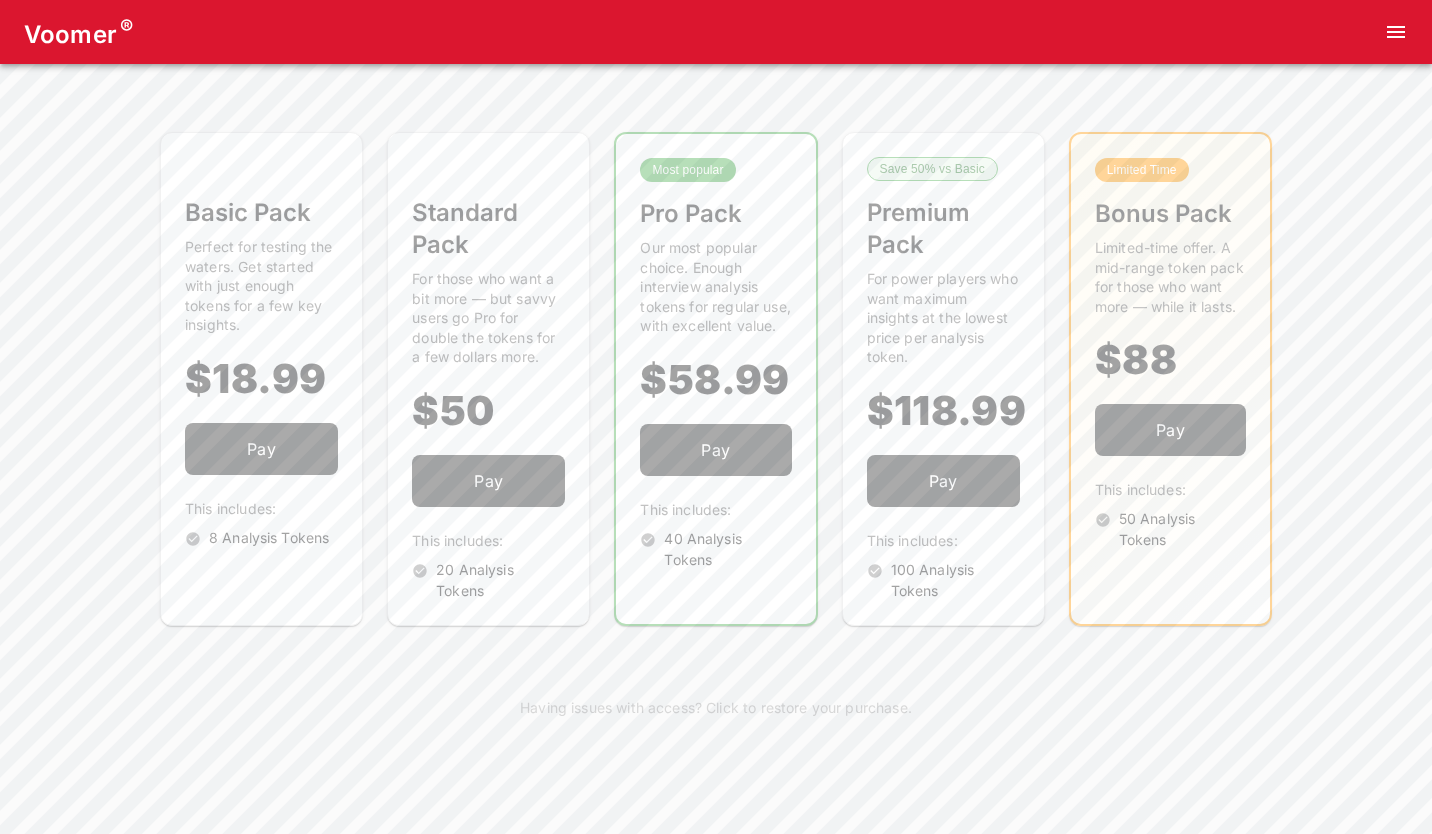 click on "Basic Pack Perfect for testing the waters. Get started with just enough tokens for a few key insights. $18.99 Pay This includes: 8 Analysis Tokens Standard Pack For those who want a bit more — but savvy users go Pro for double the tokens for a few dollars more. $50 Pay This includes: 20 Analysis Tokens Most popular Pro Pack Our most popular choice. Enough interview analysis tokens for regular use, with excellent value. $58.99 Pay This includes: 40 Analysis Tokens Save 50% vs Basic Premium Pack For power players who want maximum insights at the lowest price per analysis token. $118.99 Pay This includes: 100 Analysis Tokens Limited Time Bonus Pack Limited-time offer. A mid-range token pack for those who want more — while it lasts. $88 Pay This includes: 50 Analysis Tokens" at bounding box center [716, 379] 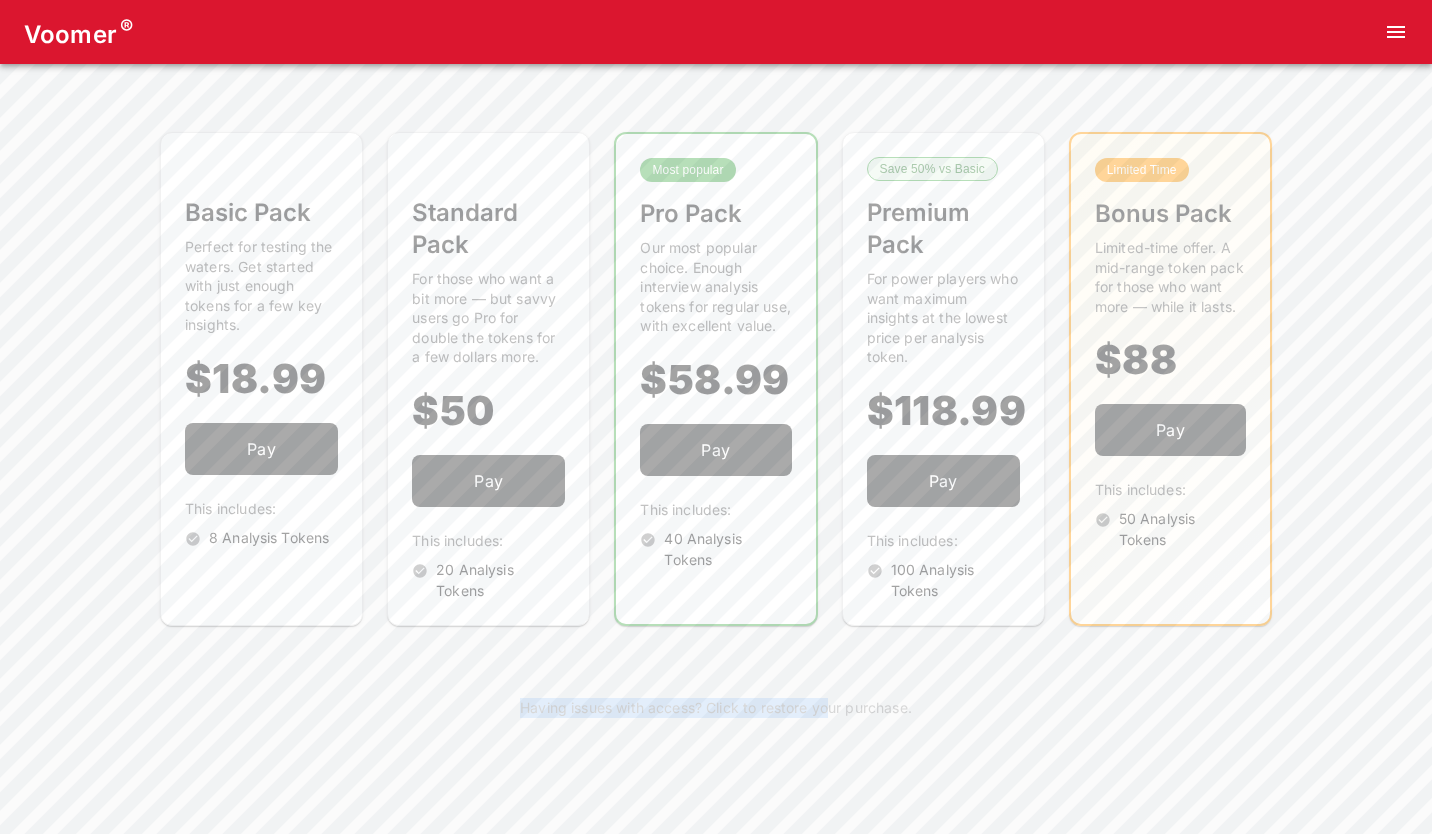 drag, startPoint x: 435, startPoint y: 711, endPoint x: 832, endPoint y: 691, distance: 397.50345 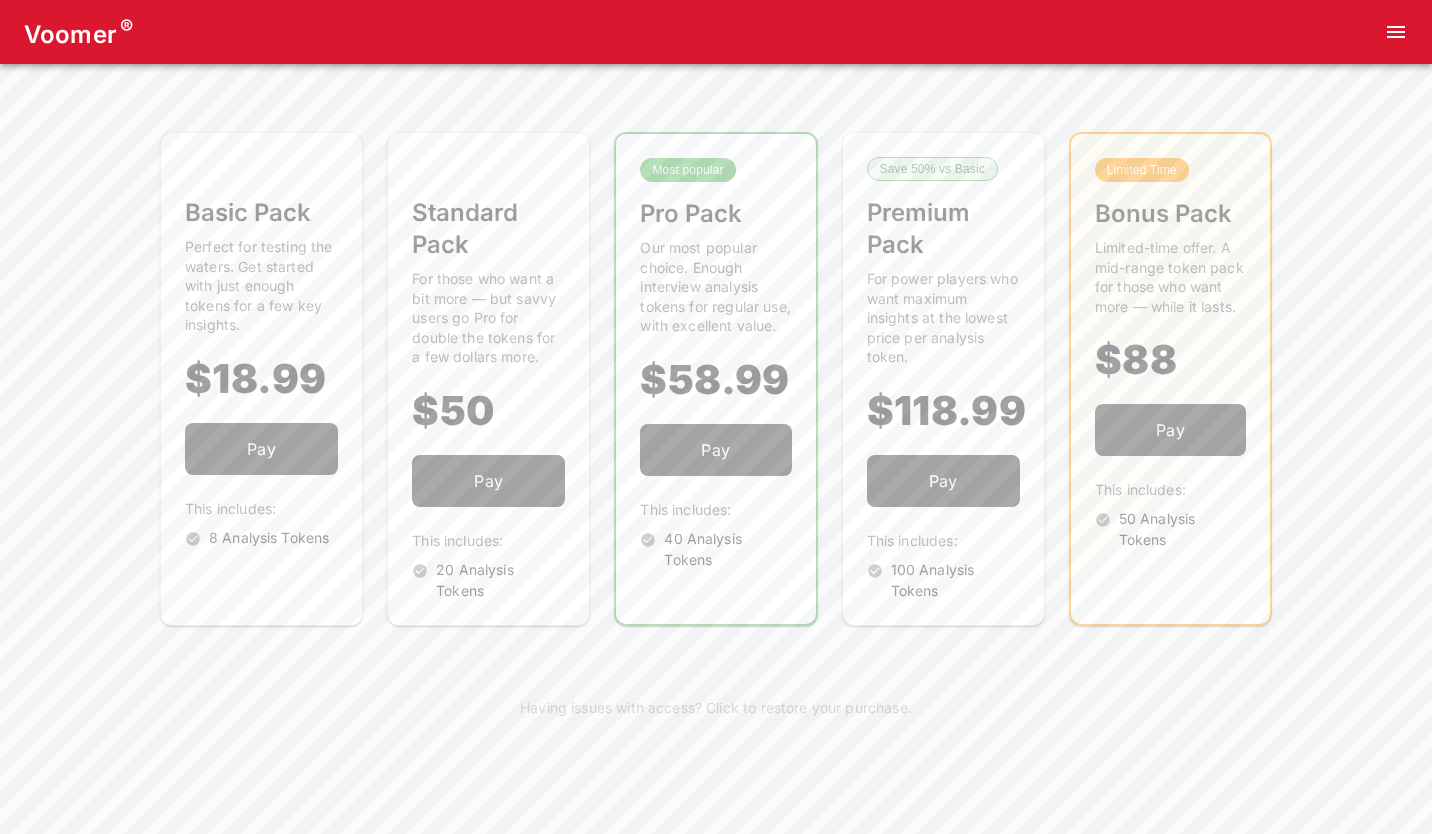 drag, startPoint x: 832, startPoint y: 691, endPoint x: 947, endPoint y: 713, distance: 117.08544 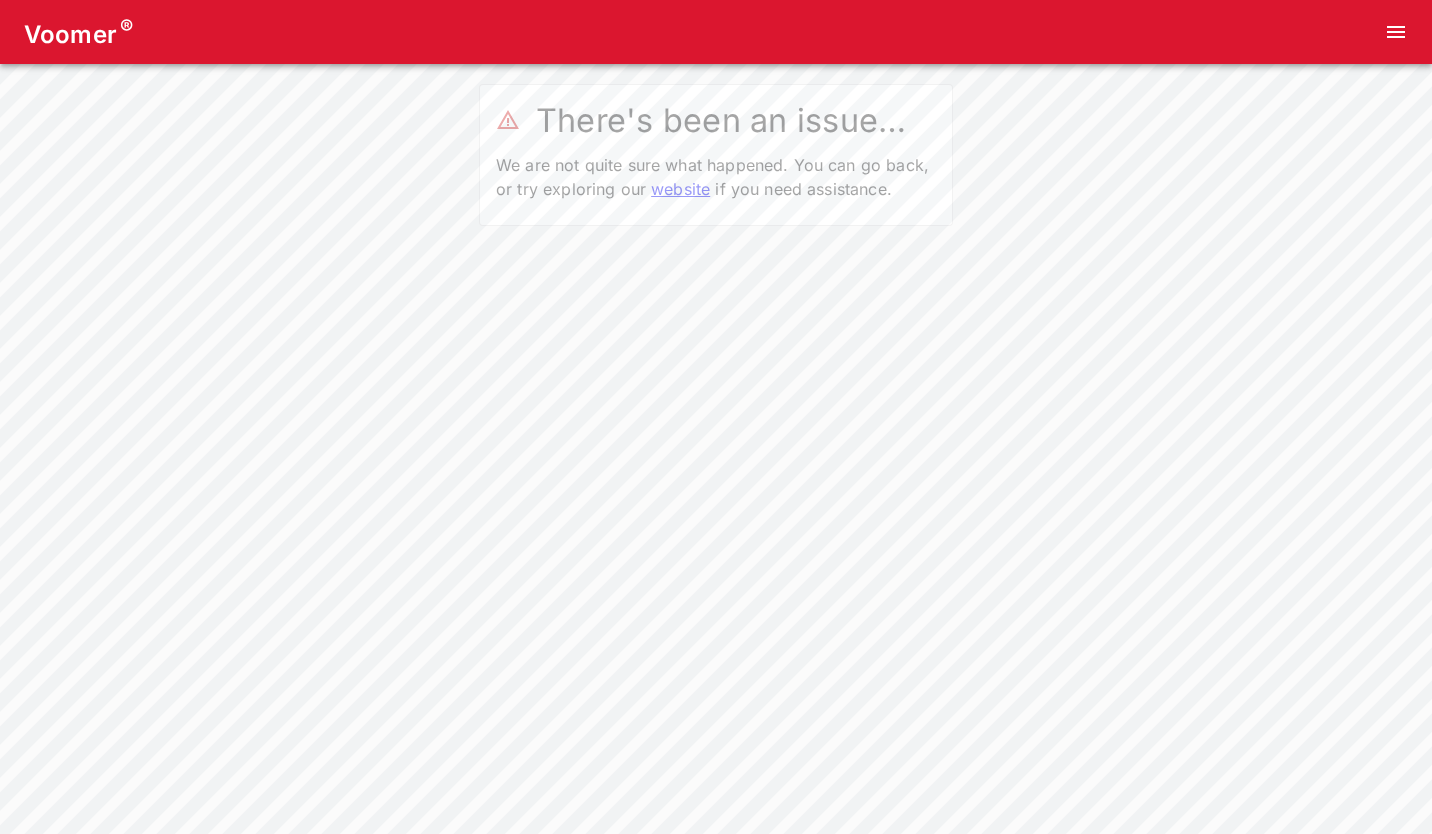 click 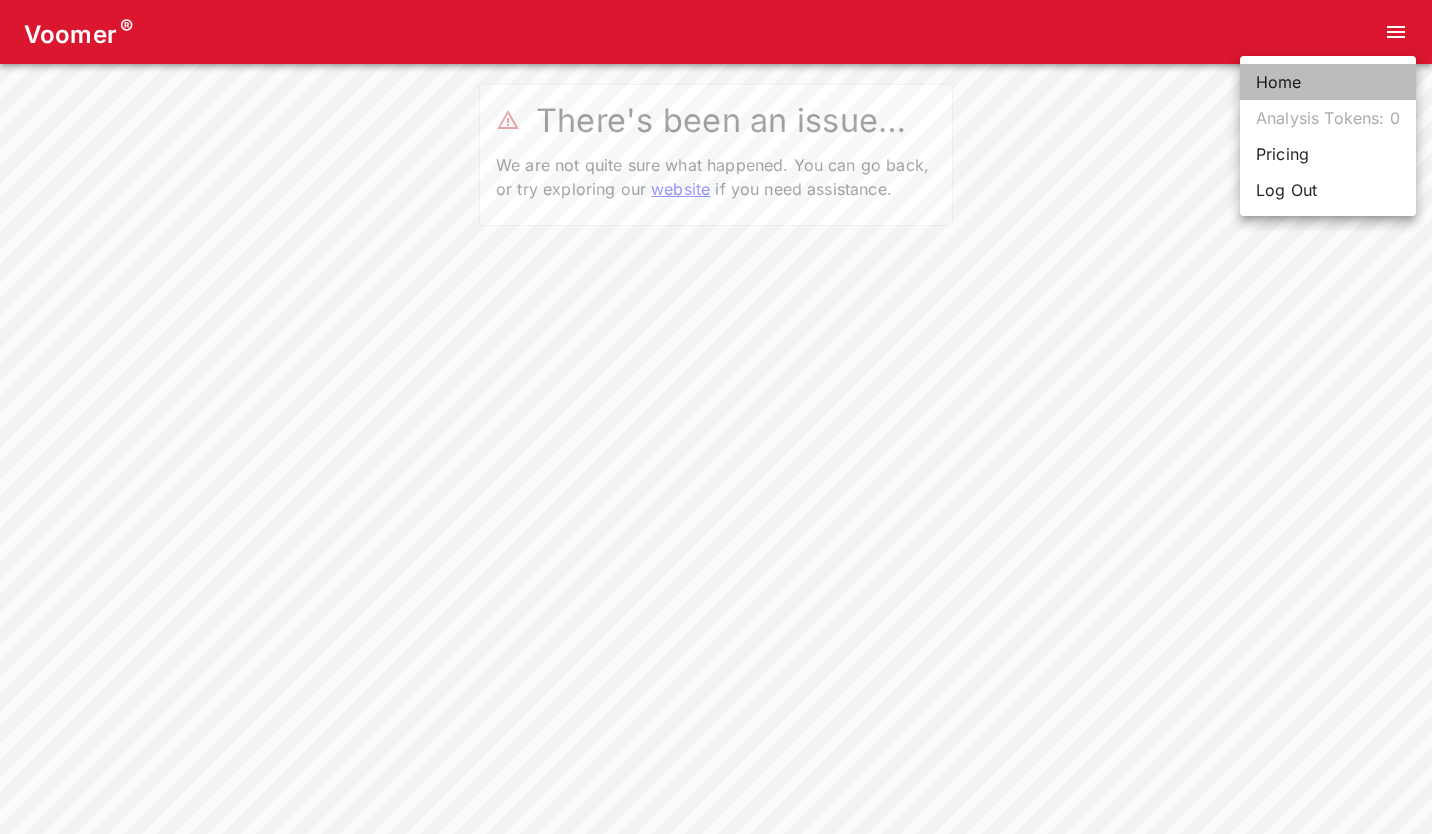 click on "Home" at bounding box center [1328, 82] 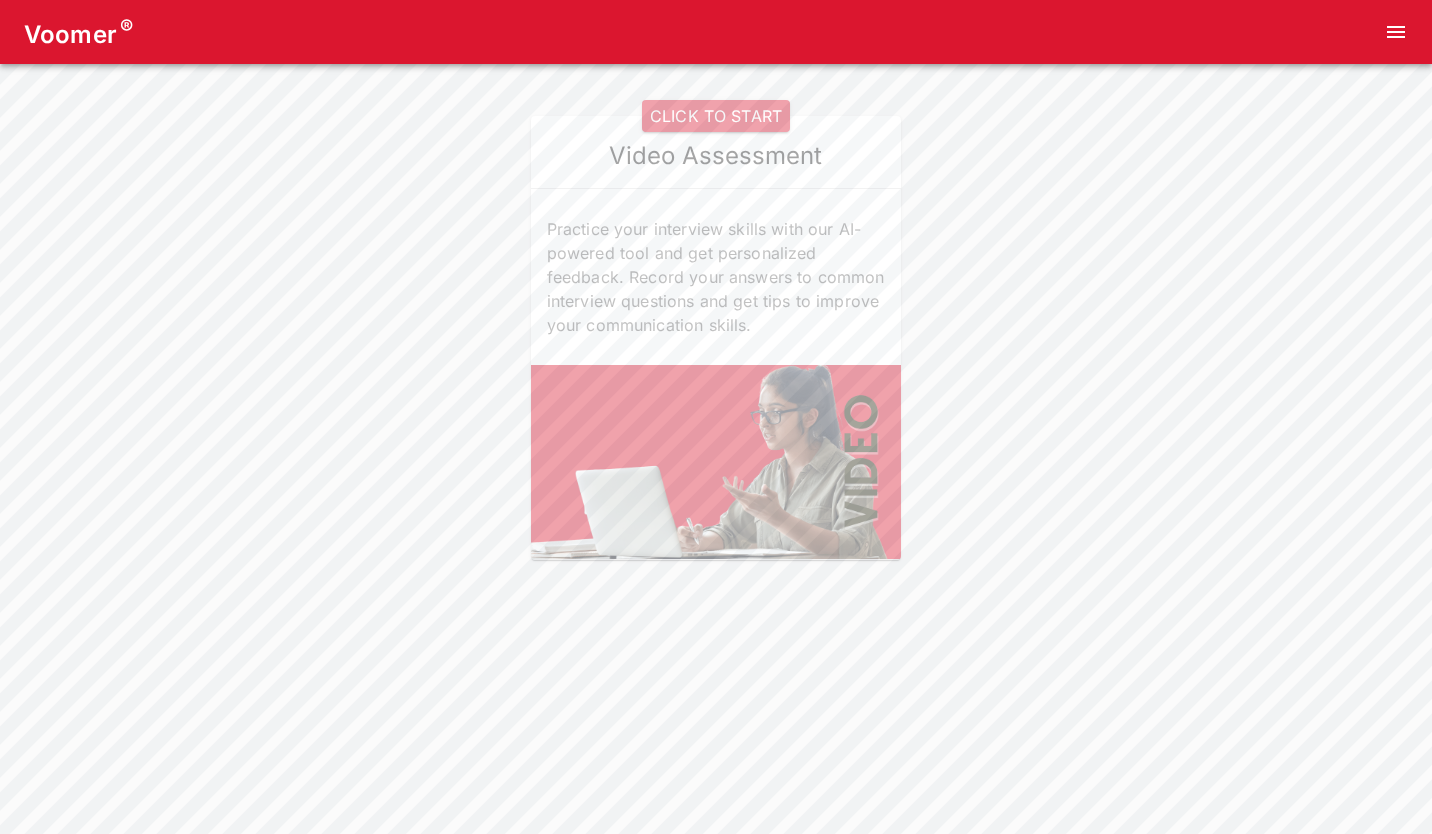 click on "Voomer ®" at bounding box center (78, 32) 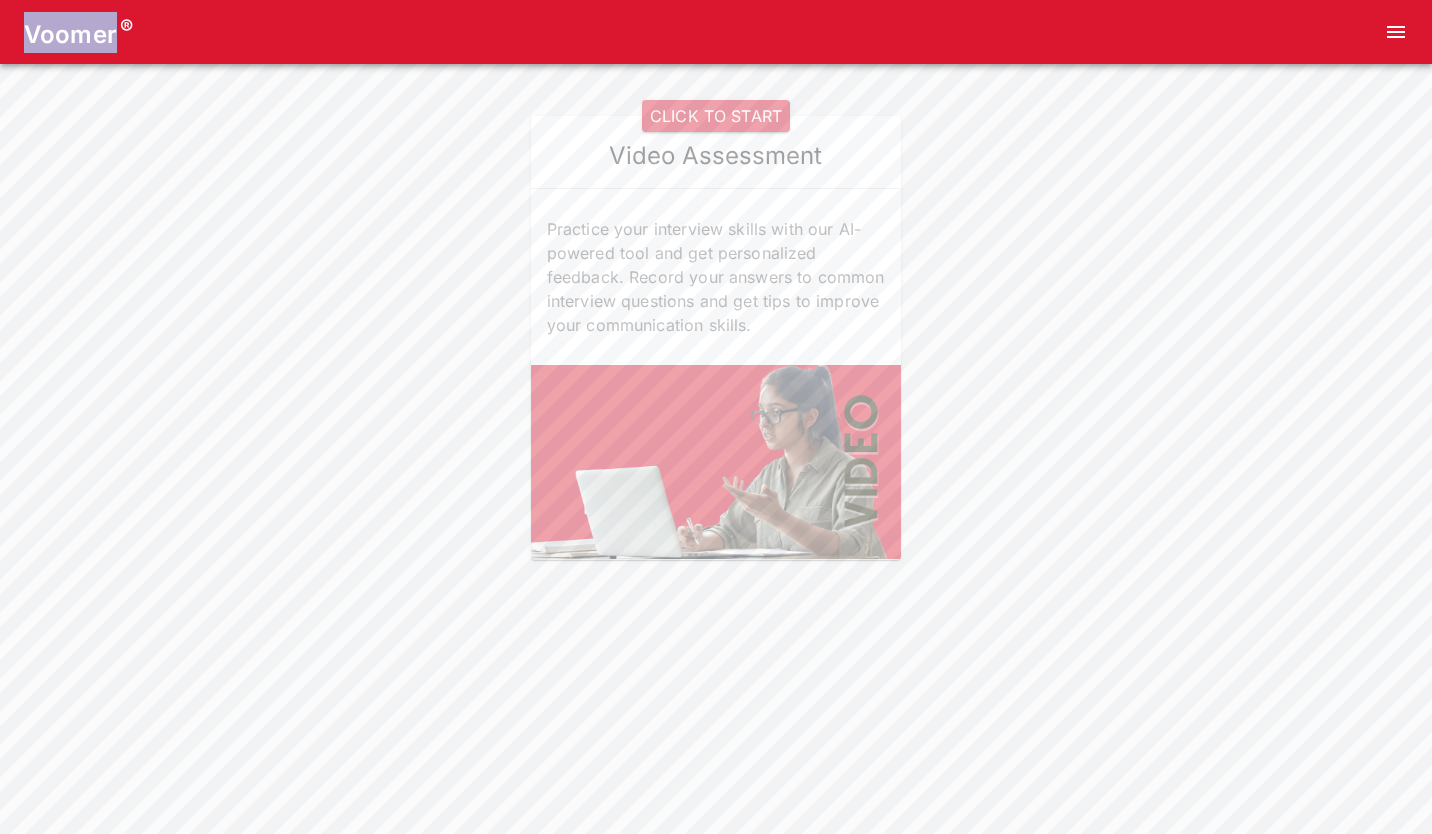 click on "Voomer ®" at bounding box center (78, 32) 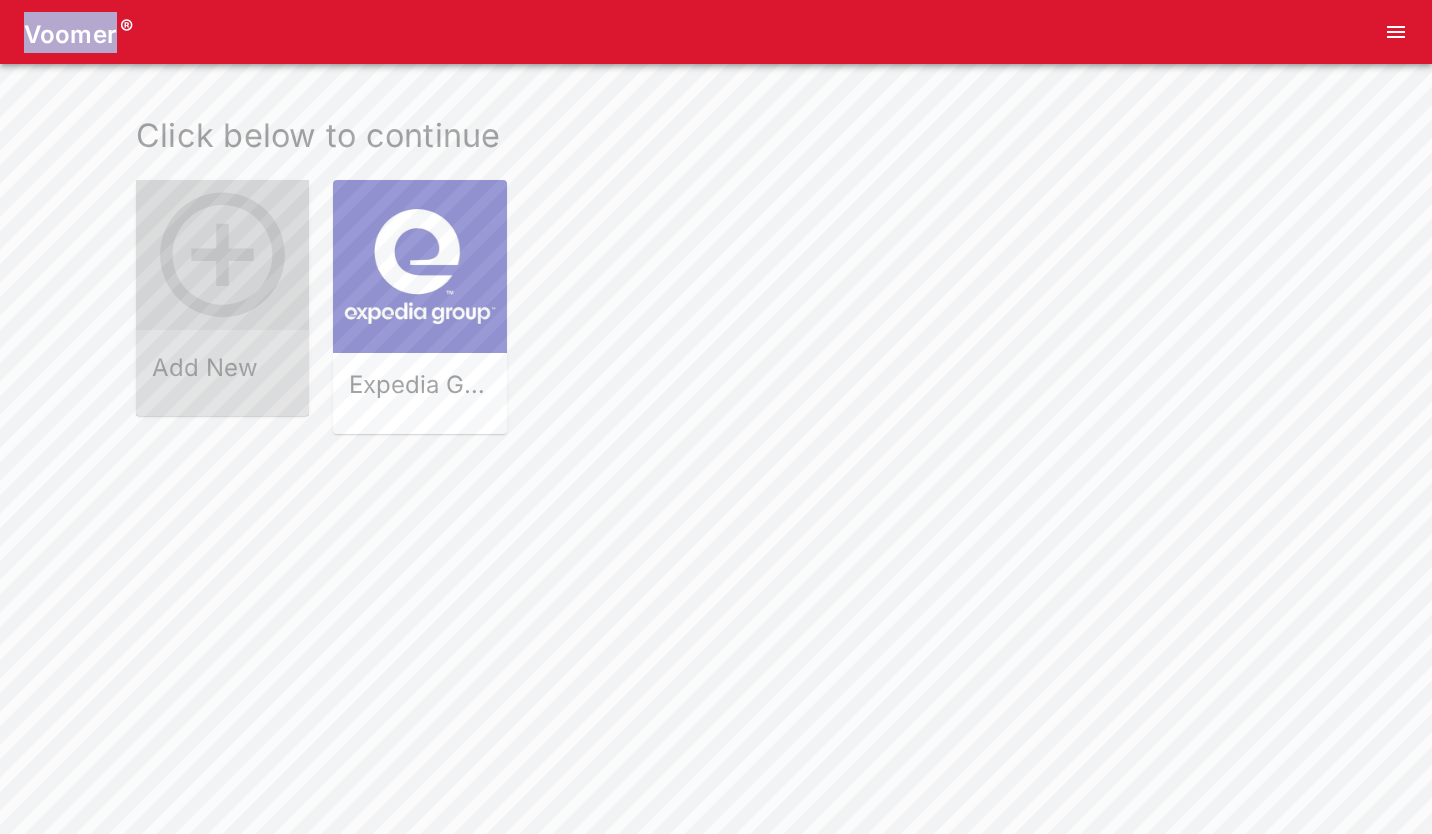 click on "Add New" at bounding box center (222, 376) 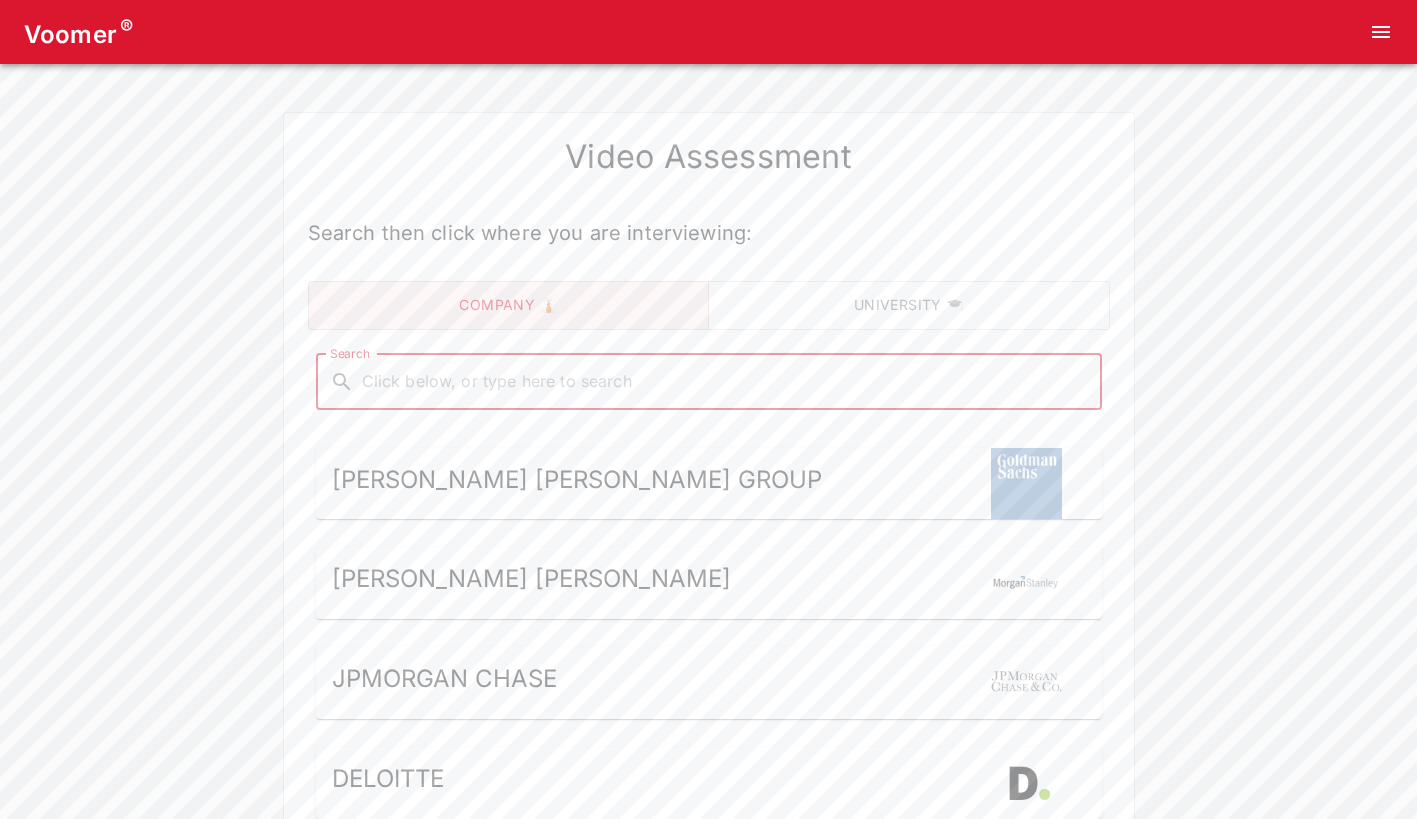 click on "Search" at bounding box center [725, 382] 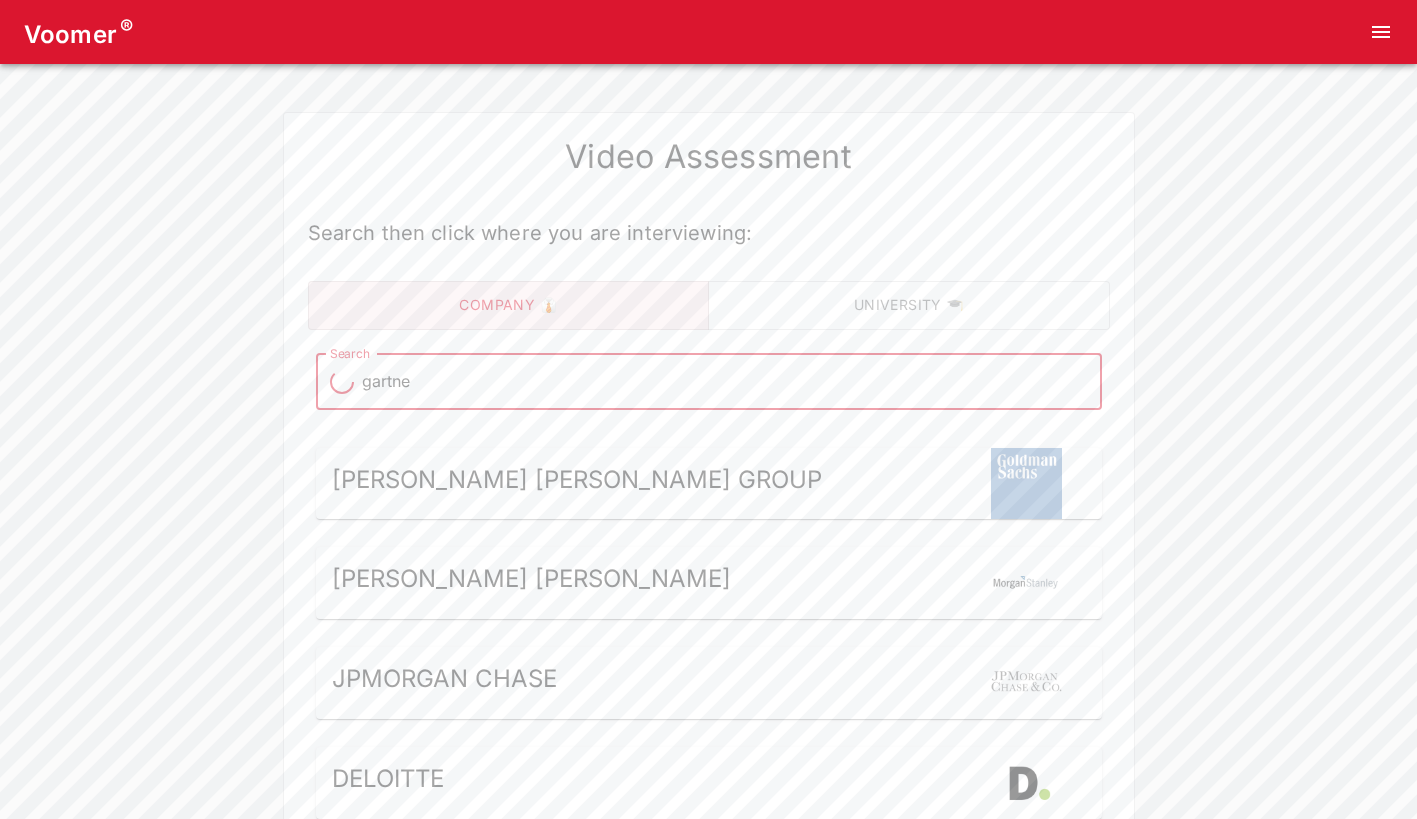type on "gartner" 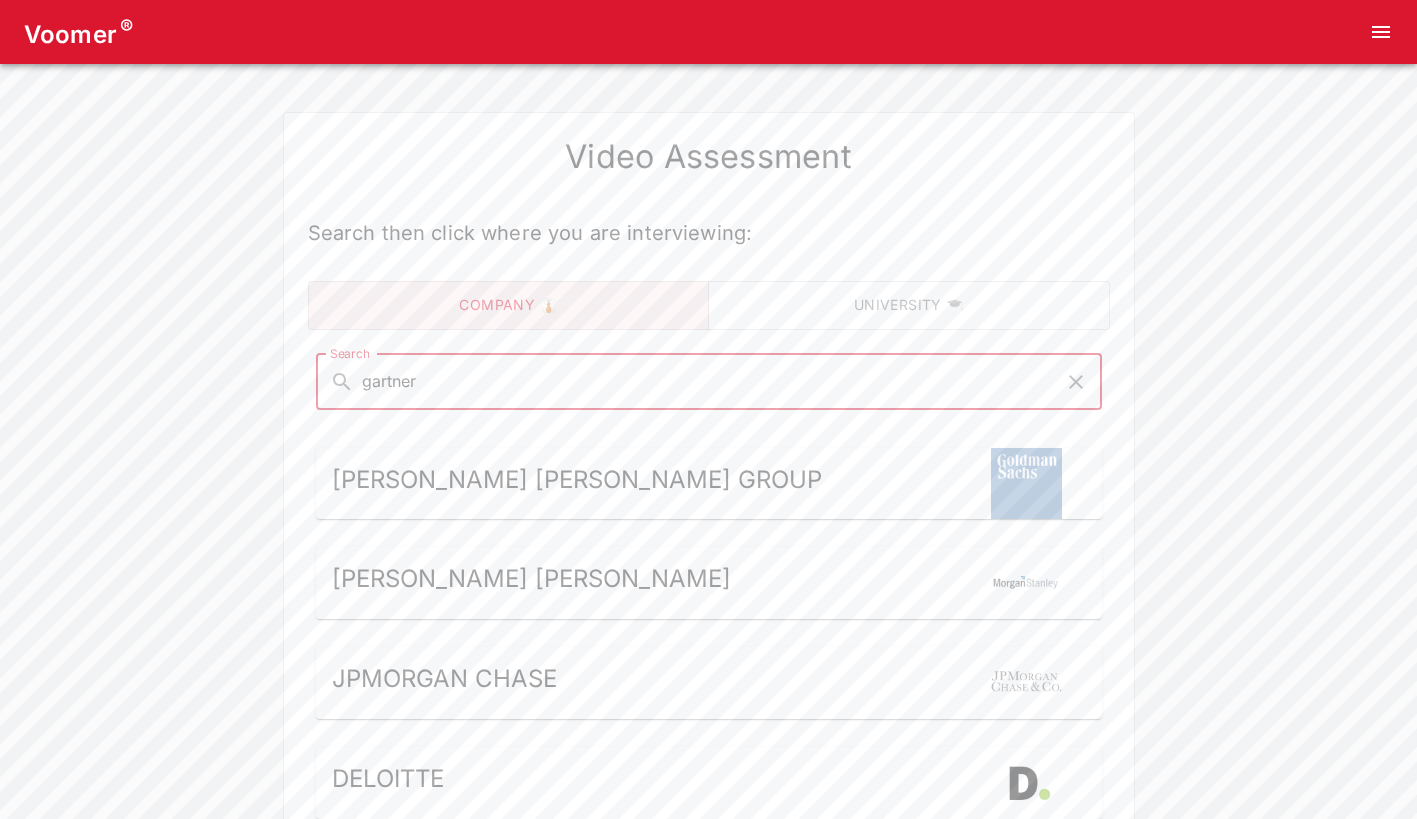 type on "gartner" 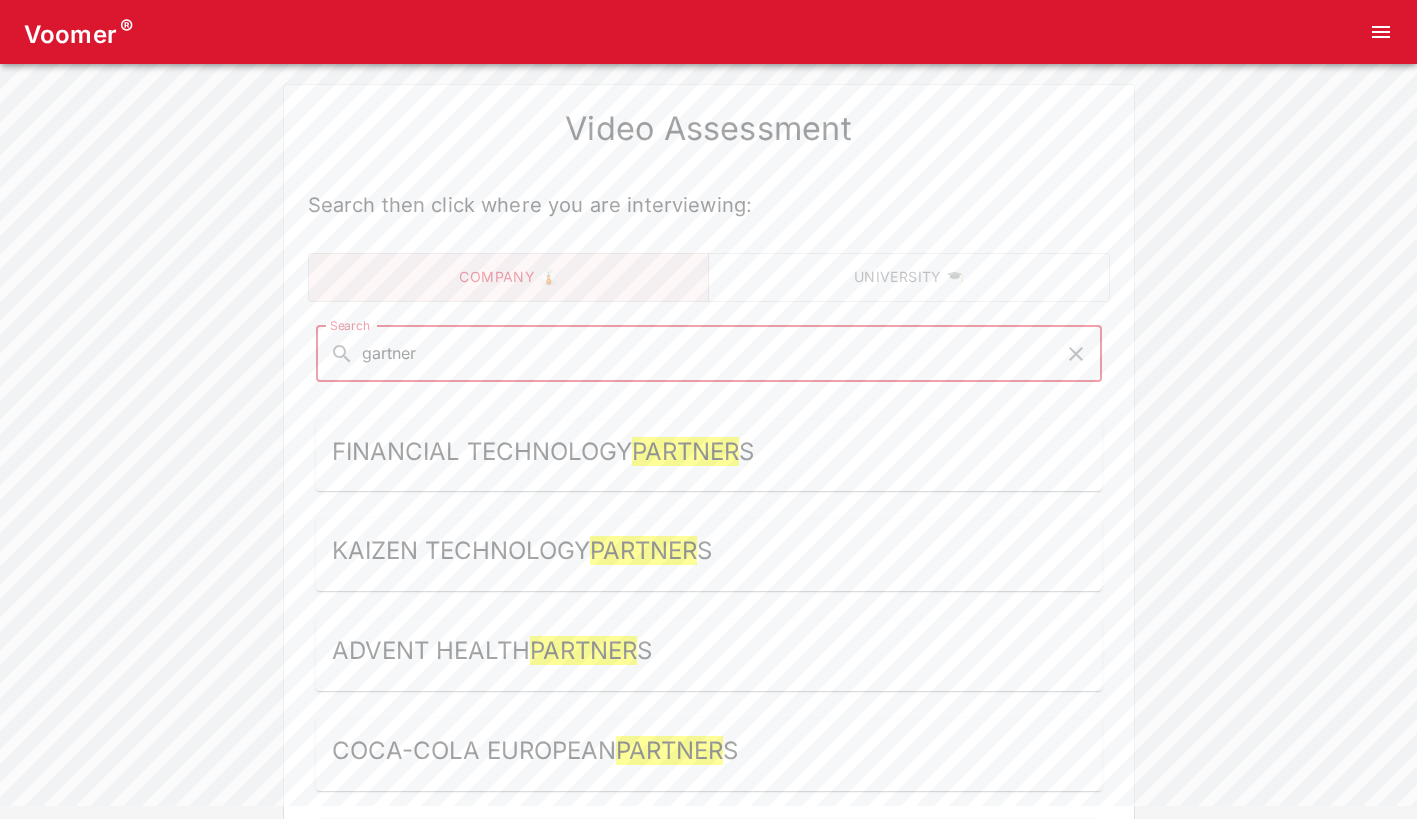 scroll, scrollTop: 0, scrollLeft: 0, axis: both 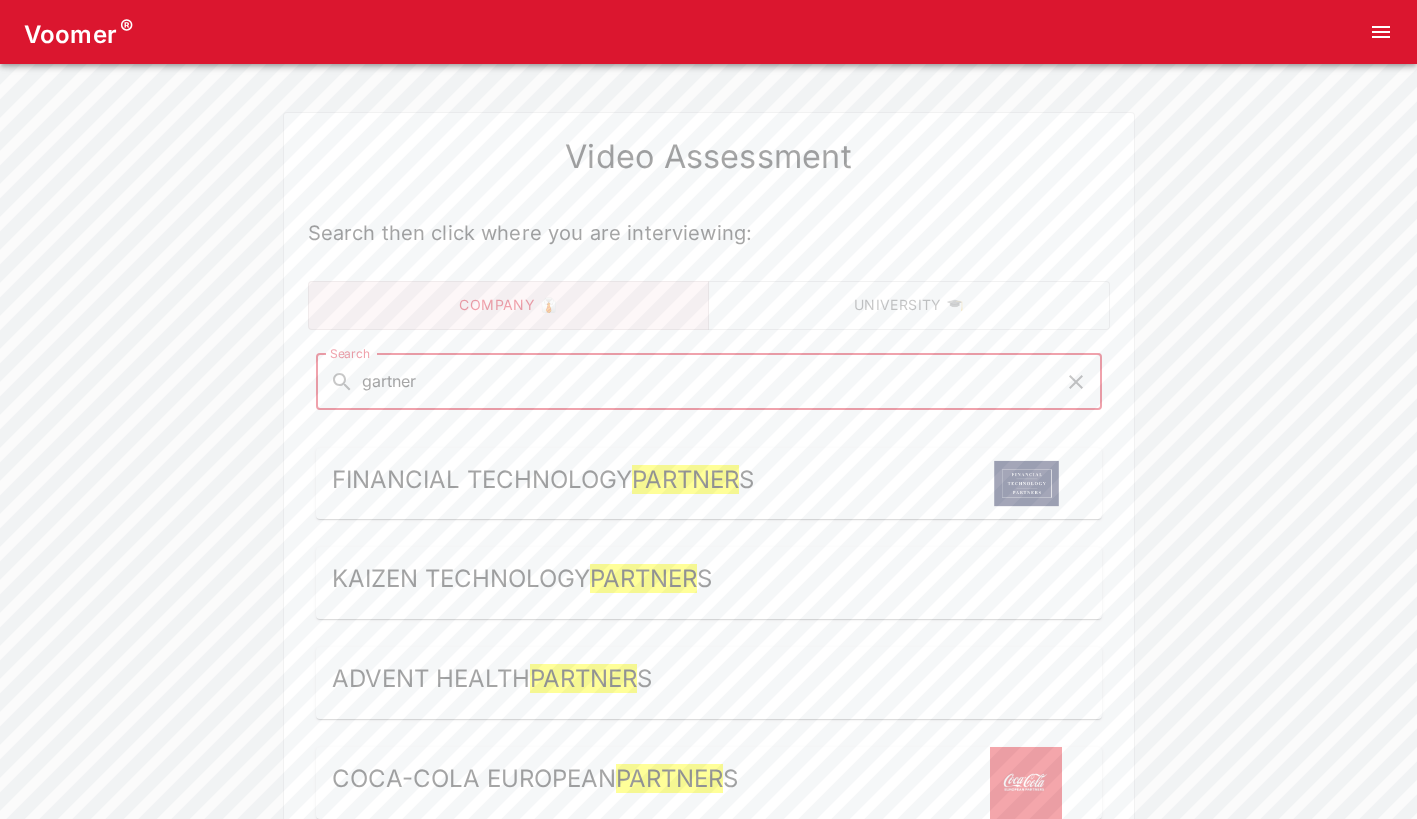 drag, startPoint x: 362, startPoint y: 382, endPoint x: 592, endPoint y: 391, distance: 230.17603 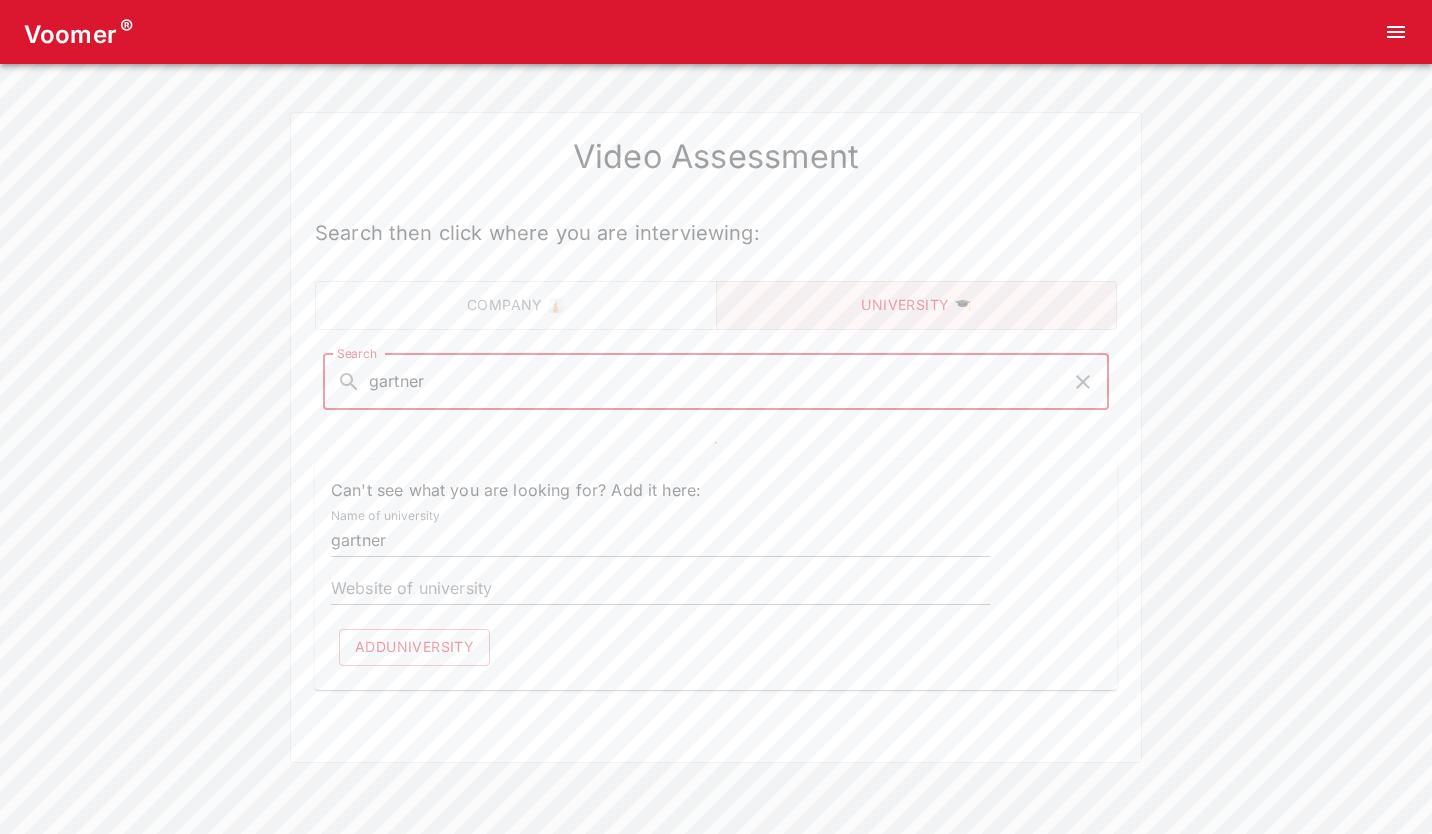 click on "Company 👔" at bounding box center (516, 305) 